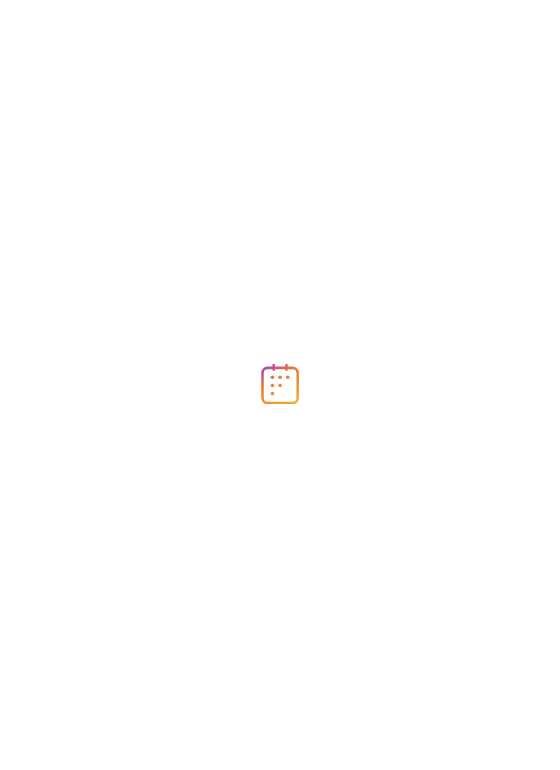 scroll, scrollTop: 0, scrollLeft: 0, axis: both 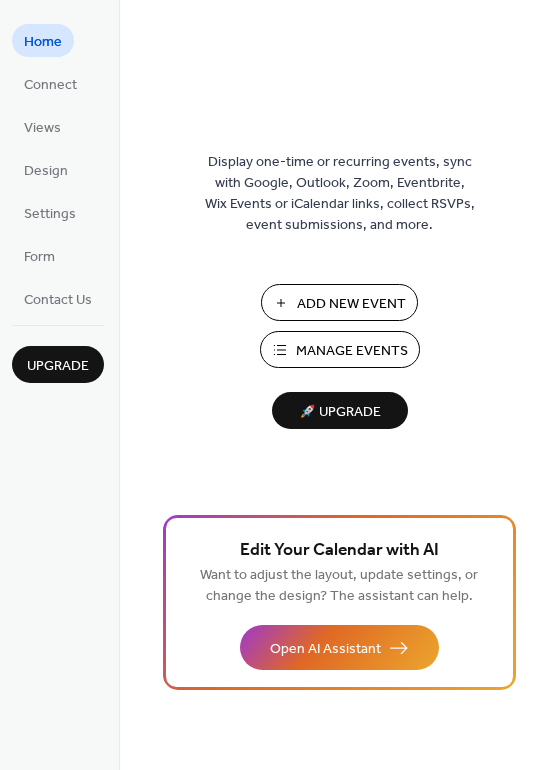click on "Manage Events" at bounding box center [352, 351] 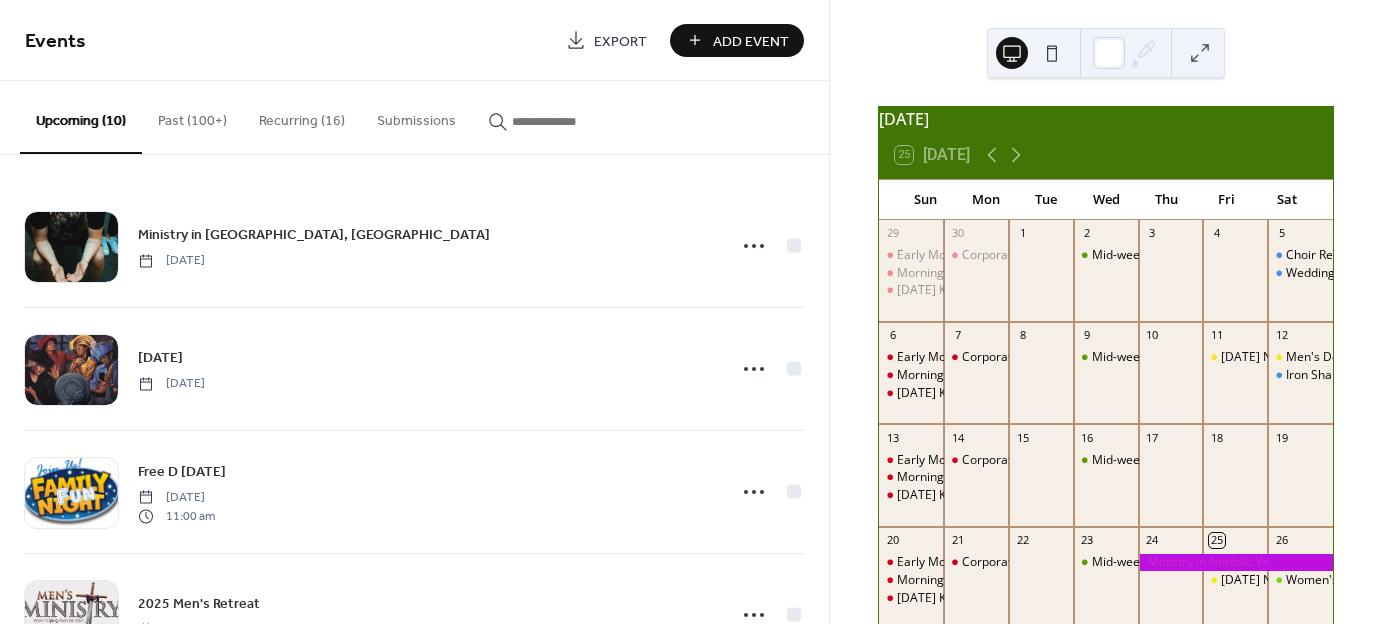 scroll, scrollTop: 0, scrollLeft: 0, axis: both 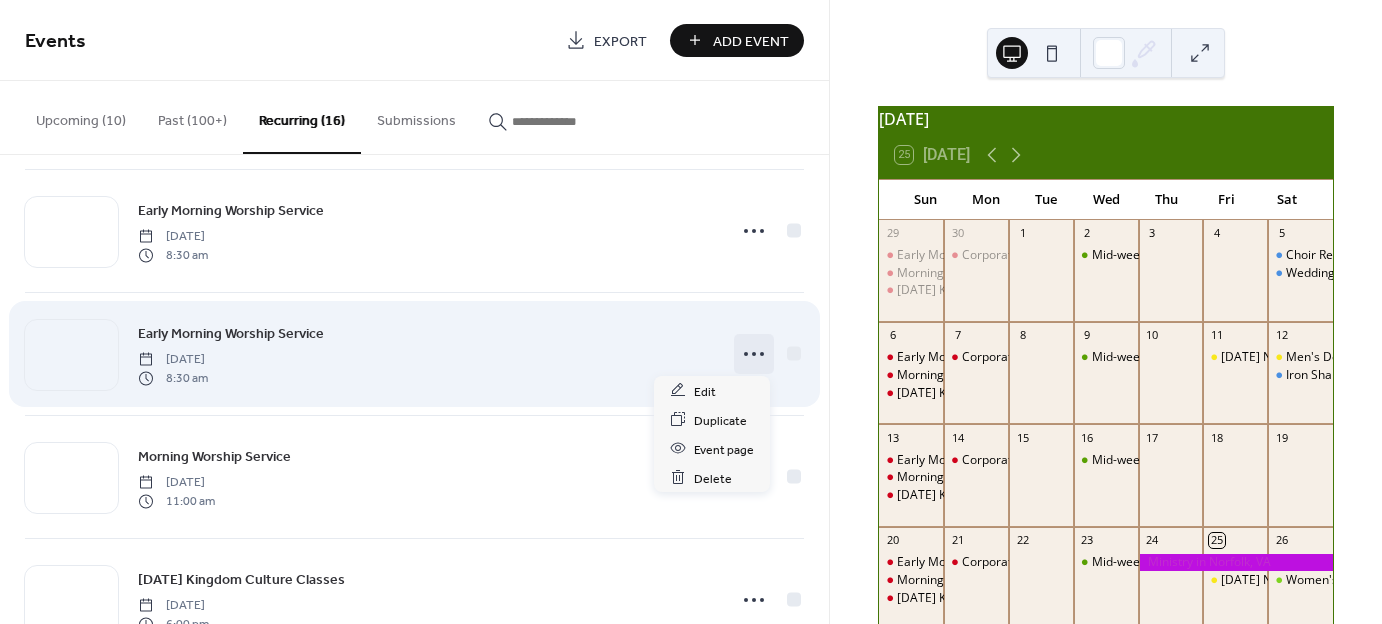 click 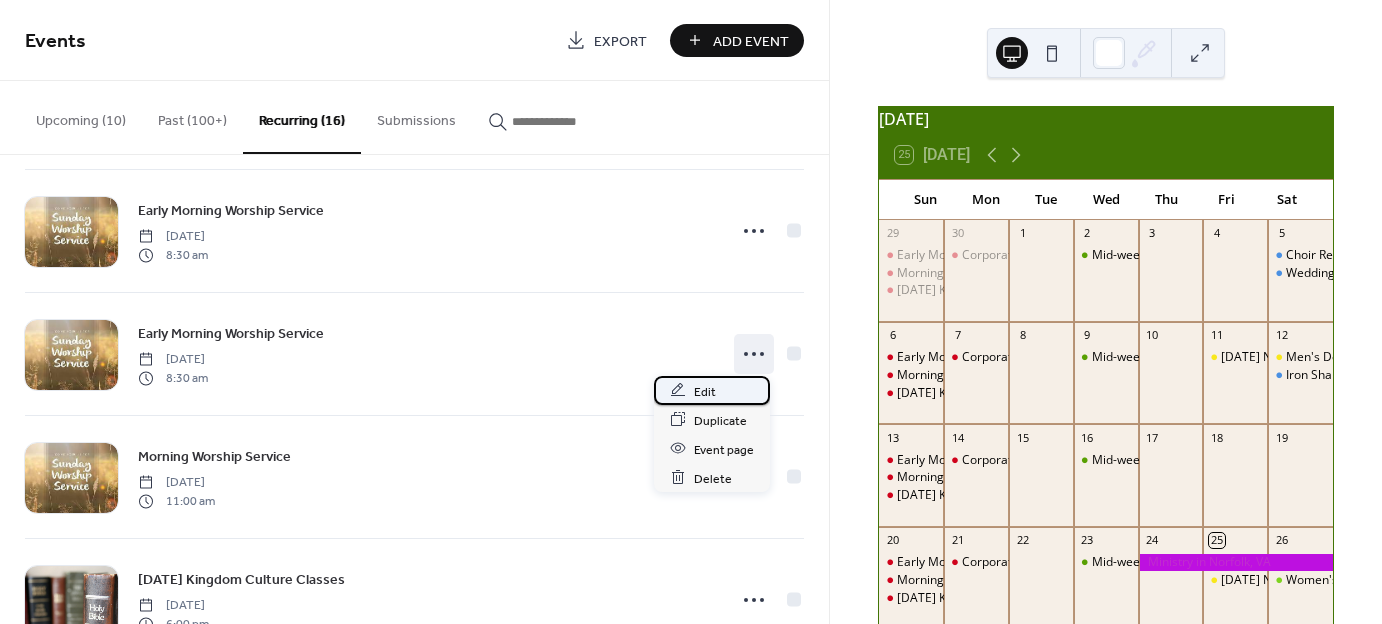 click on "Edit" at bounding box center [705, 391] 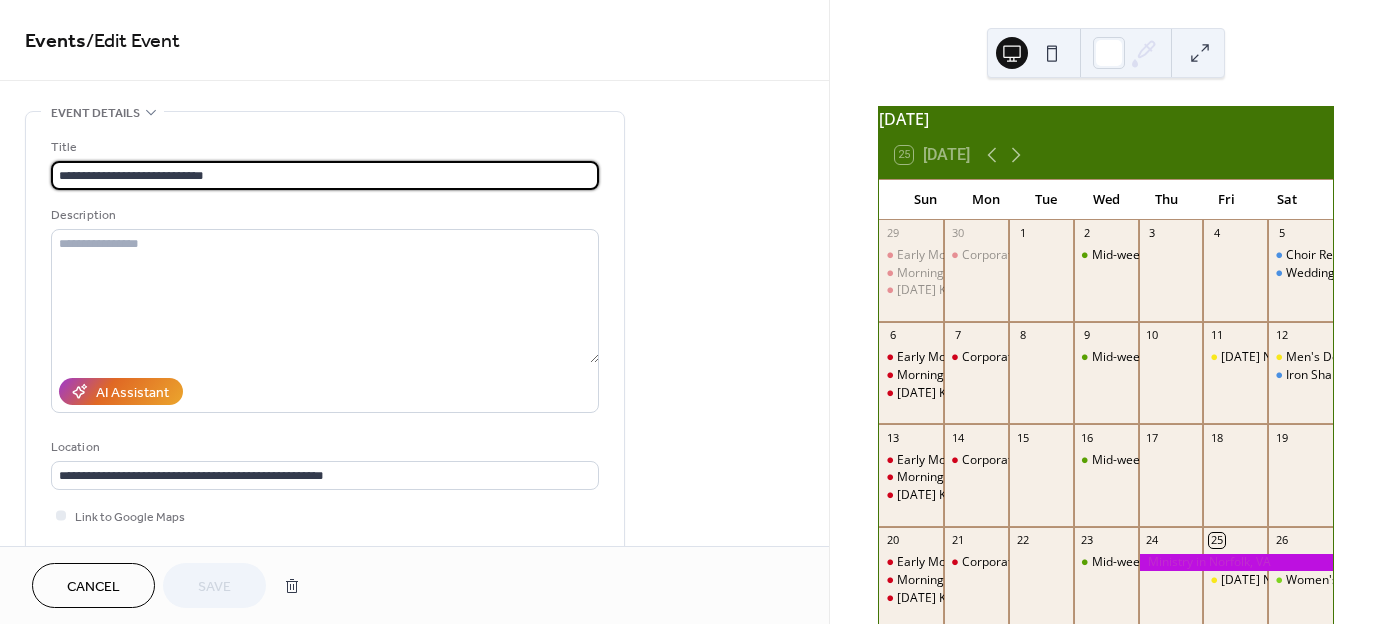 scroll, scrollTop: 478, scrollLeft: 0, axis: vertical 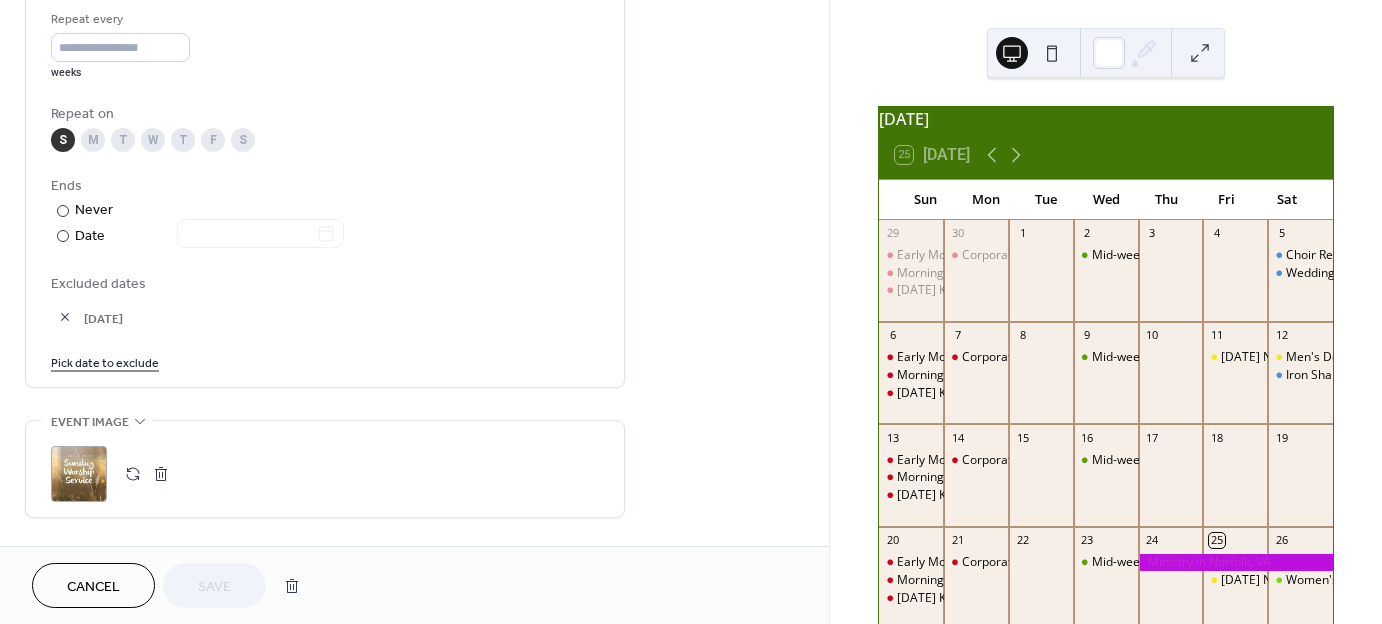 click on "Pick date to exclude" at bounding box center [105, 361] 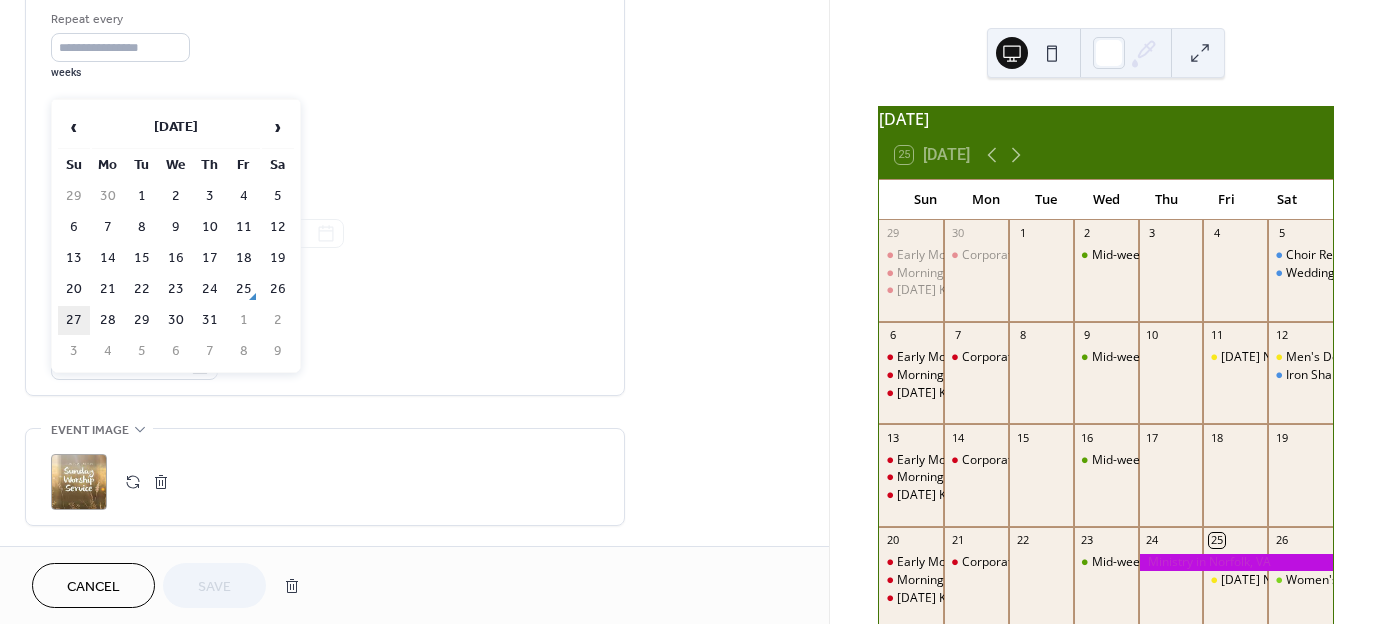 click on "27" at bounding box center [74, 320] 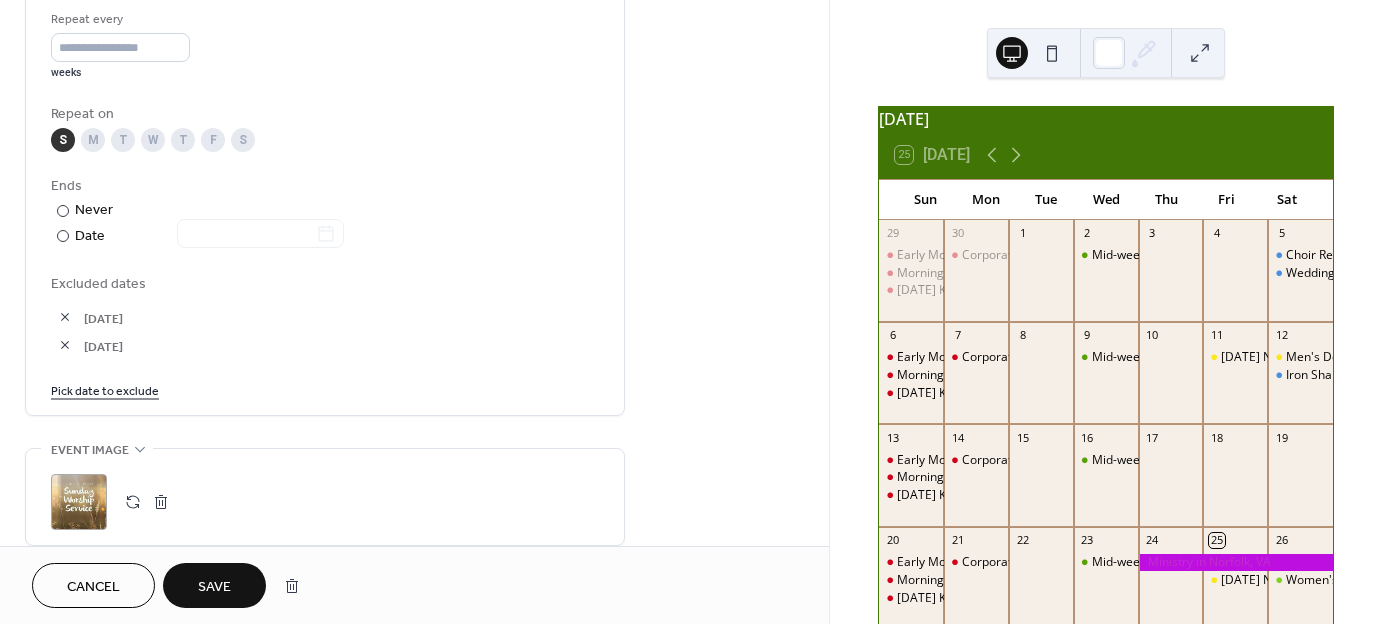 click on "Save" at bounding box center [214, 585] 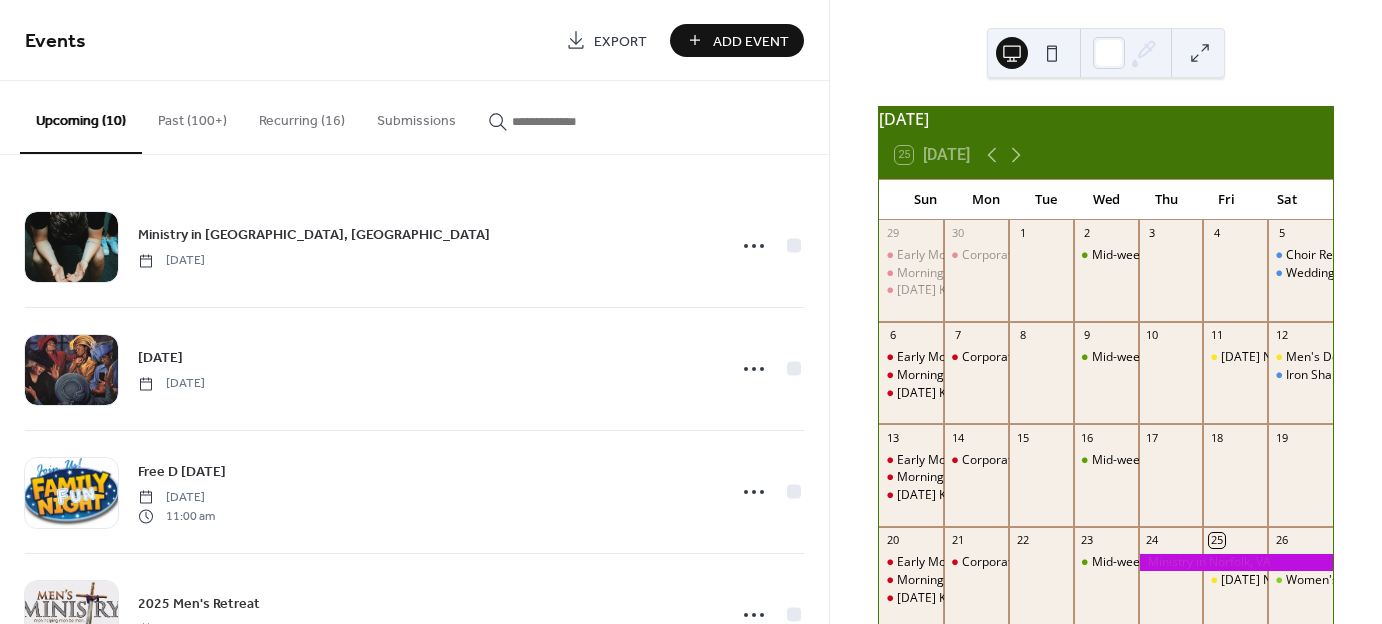 click on "Recurring (16)" at bounding box center (302, 116) 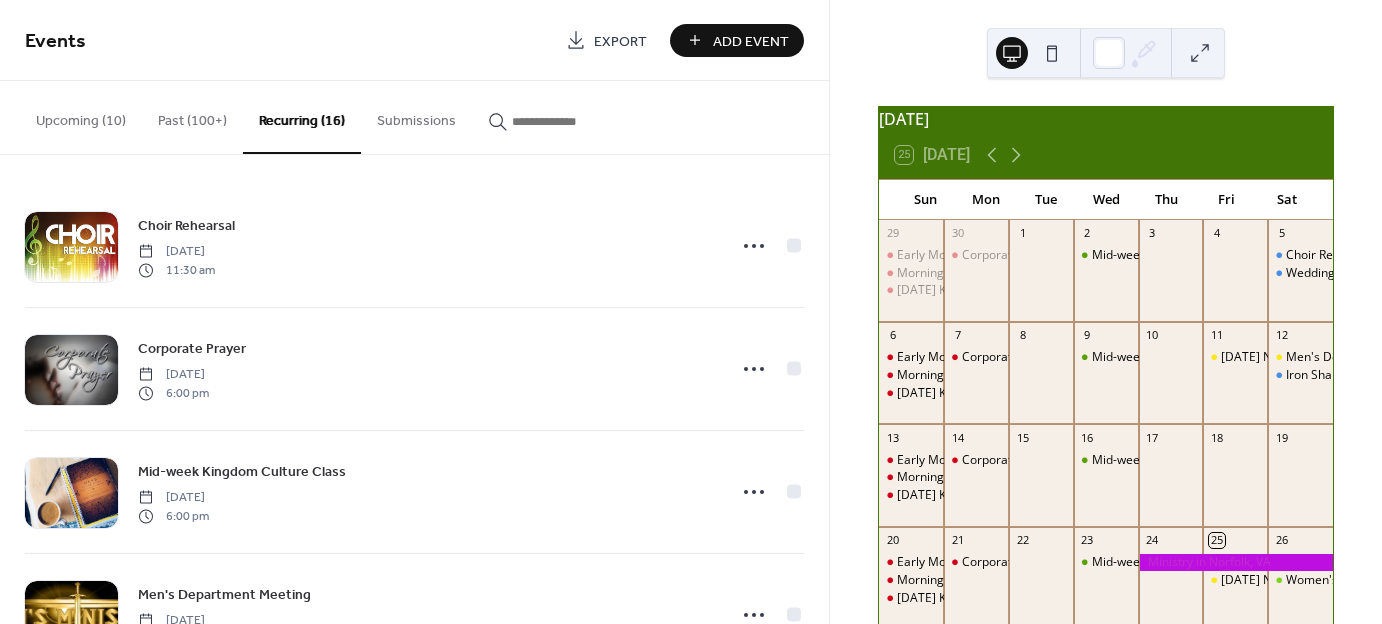 scroll, scrollTop: 411, scrollLeft: 0, axis: vertical 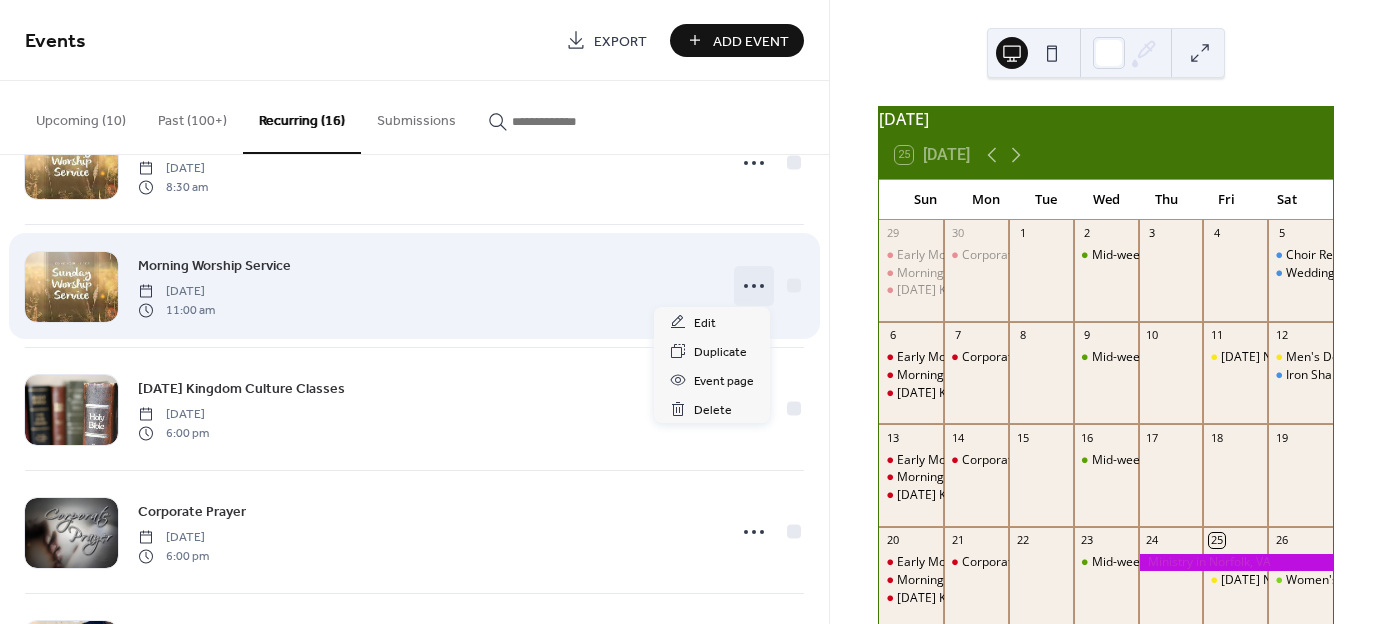 click 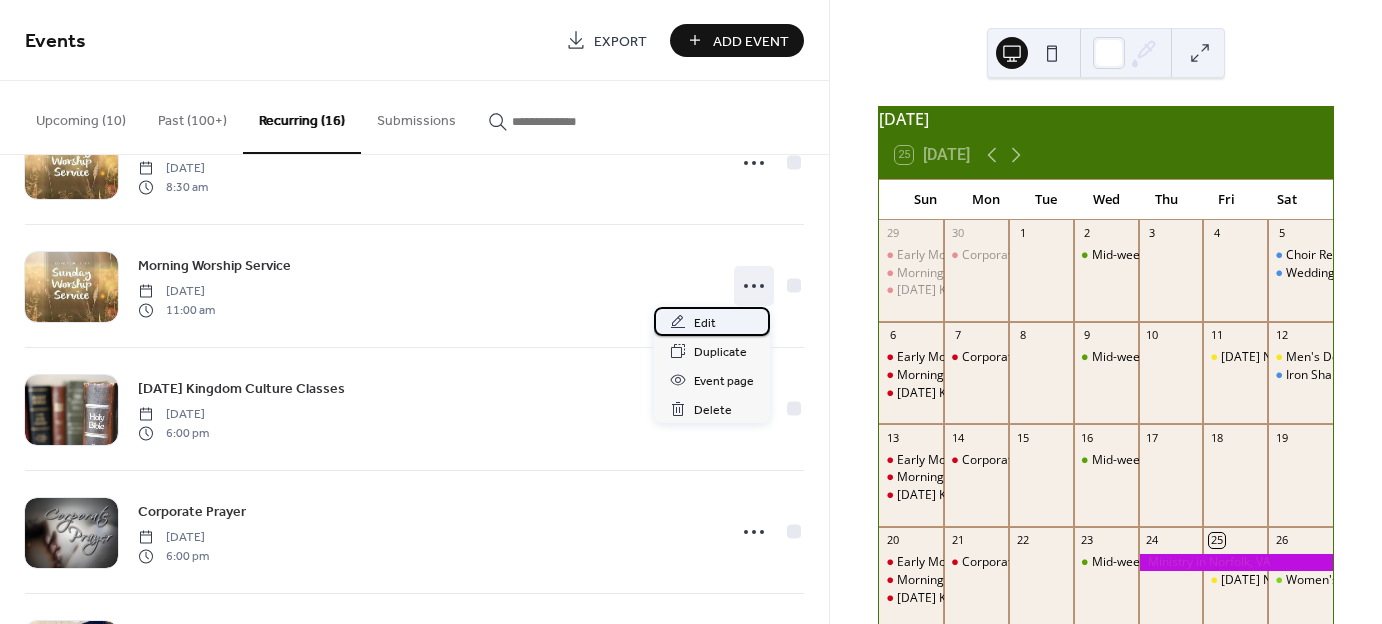 click on "Edit" at bounding box center [705, 323] 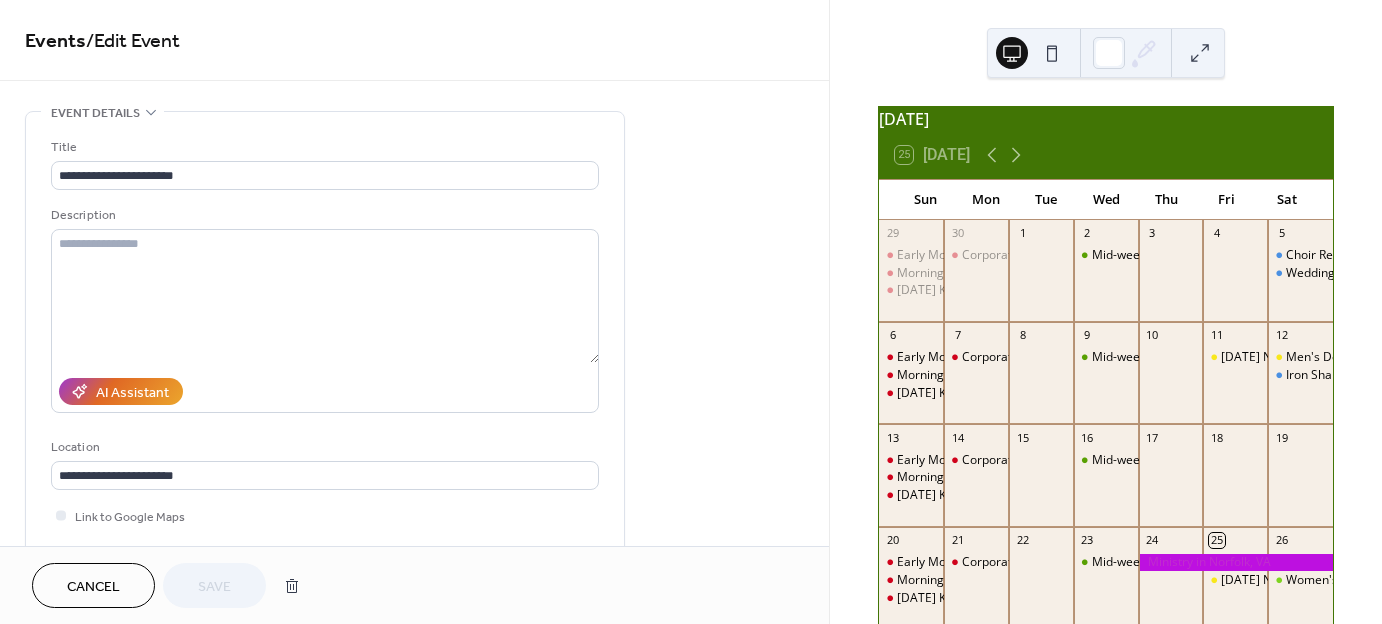 click on "**********" at bounding box center (414, 913) 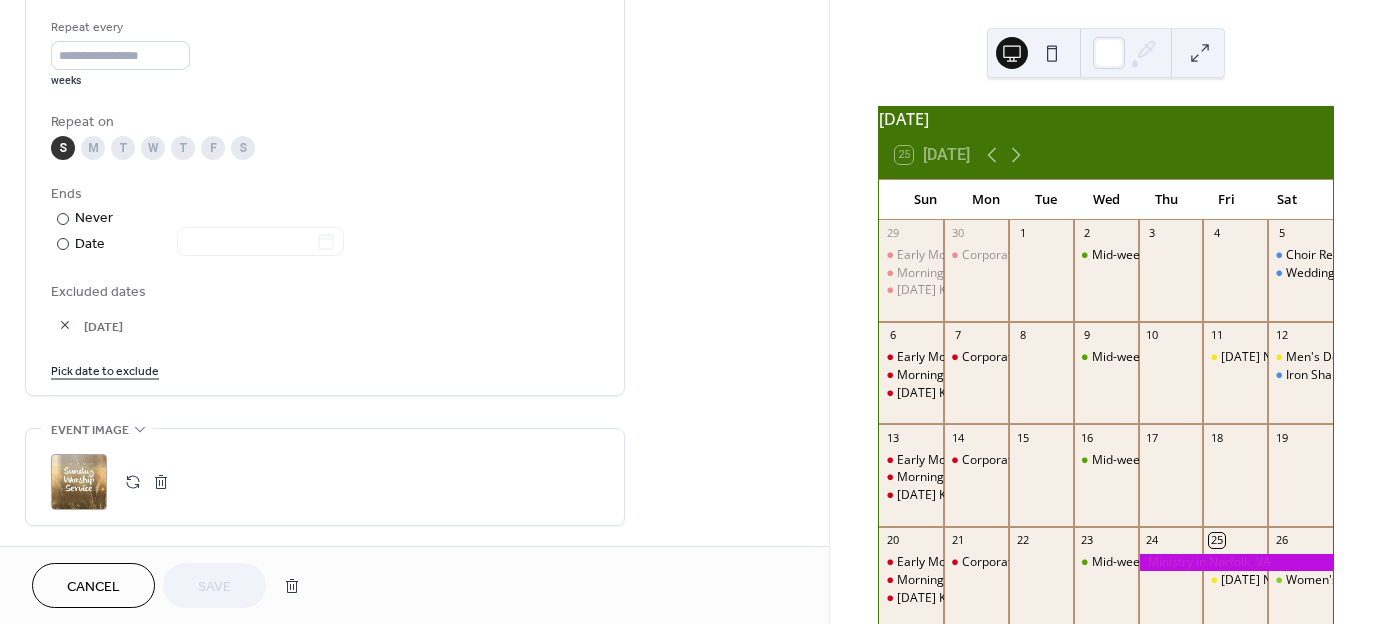 scroll, scrollTop: 956, scrollLeft: 0, axis: vertical 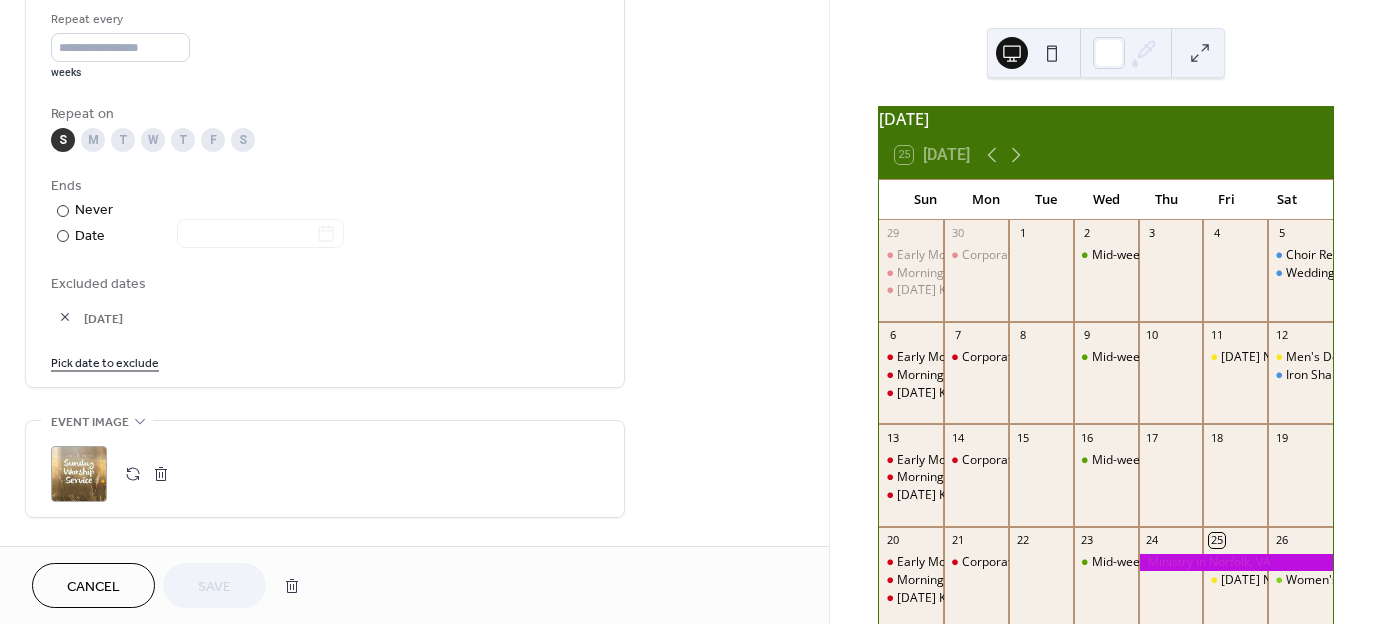 click on "Pick date to exclude" at bounding box center (105, 361) 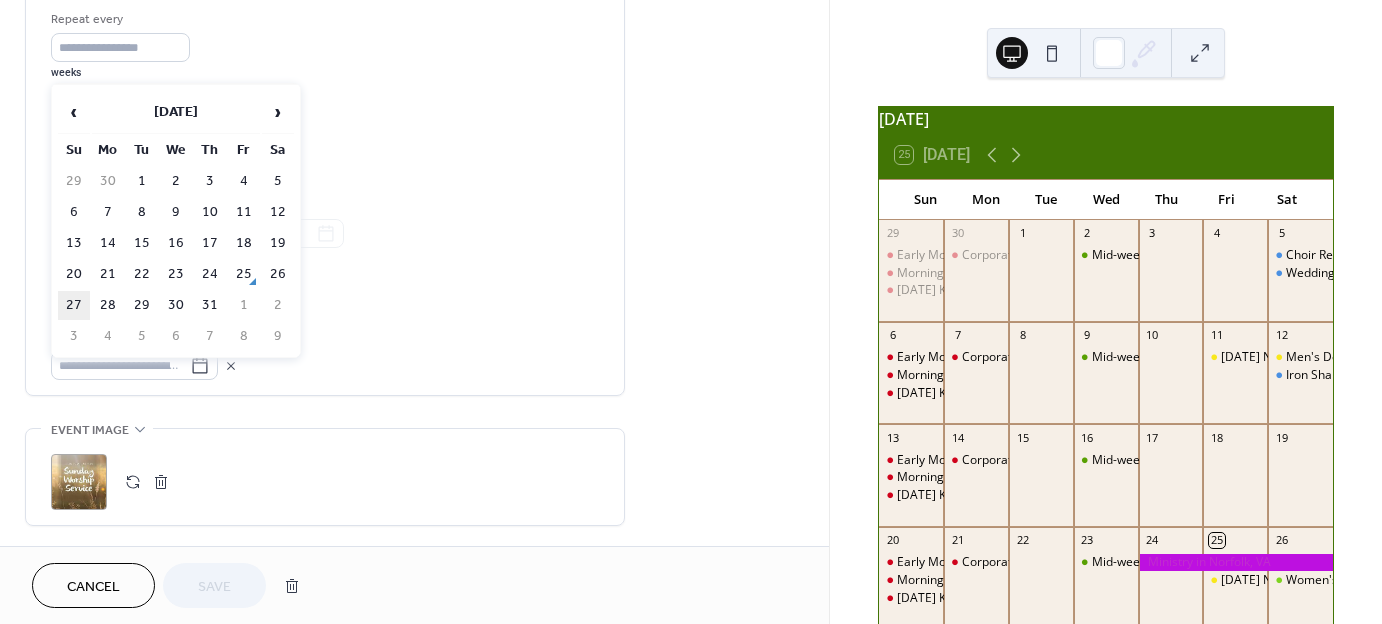 click on "27" at bounding box center (74, 305) 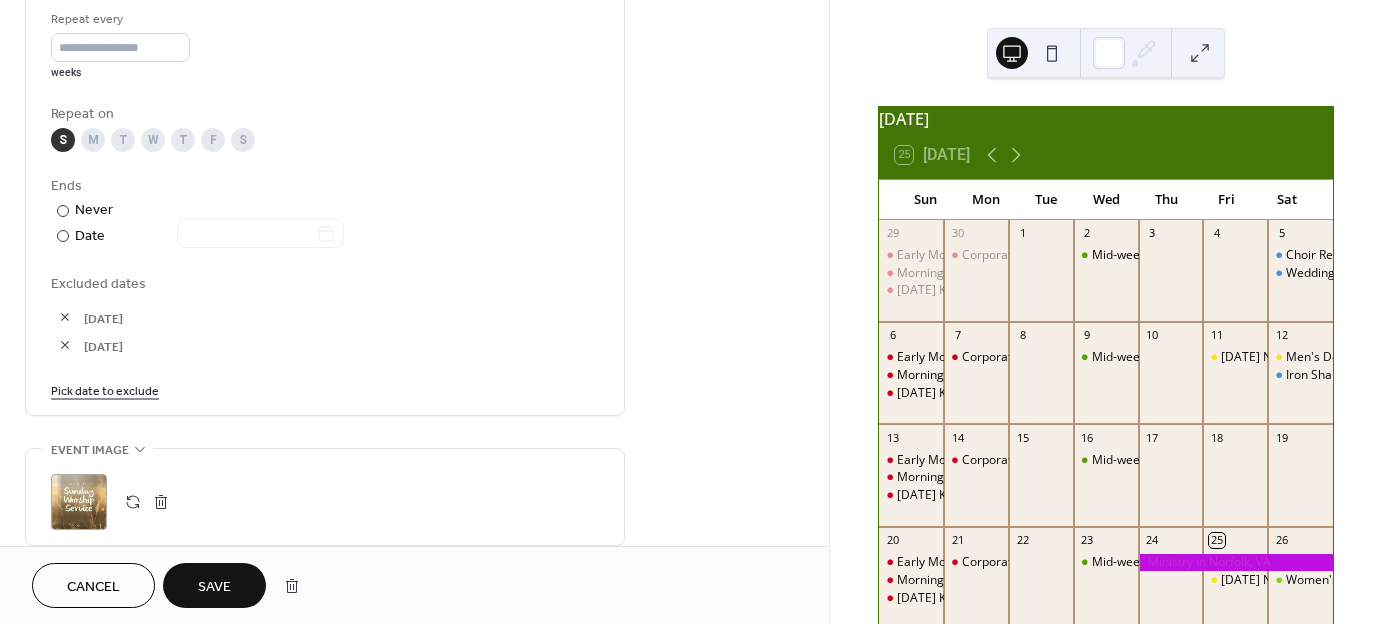 click on "Save" at bounding box center [214, 587] 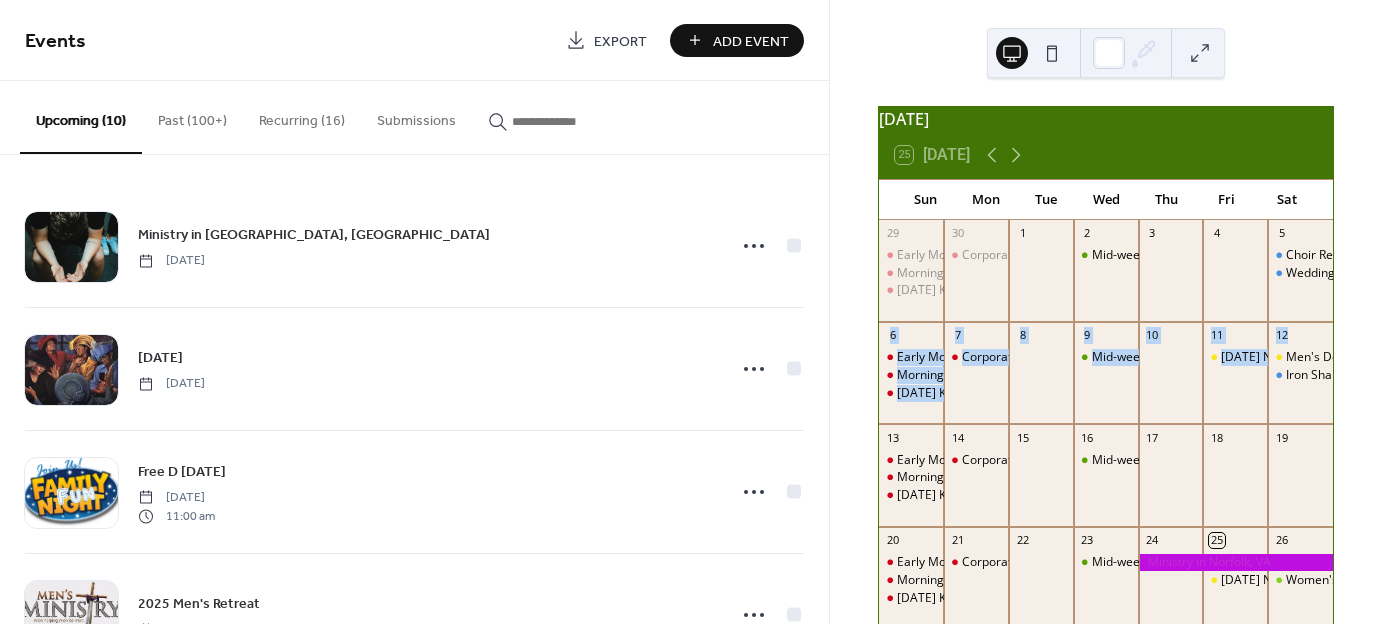 drag, startPoint x: 1376, startPoint y: 309, endPoint x: 1381, endPoint y: 376, distance: 67.18631 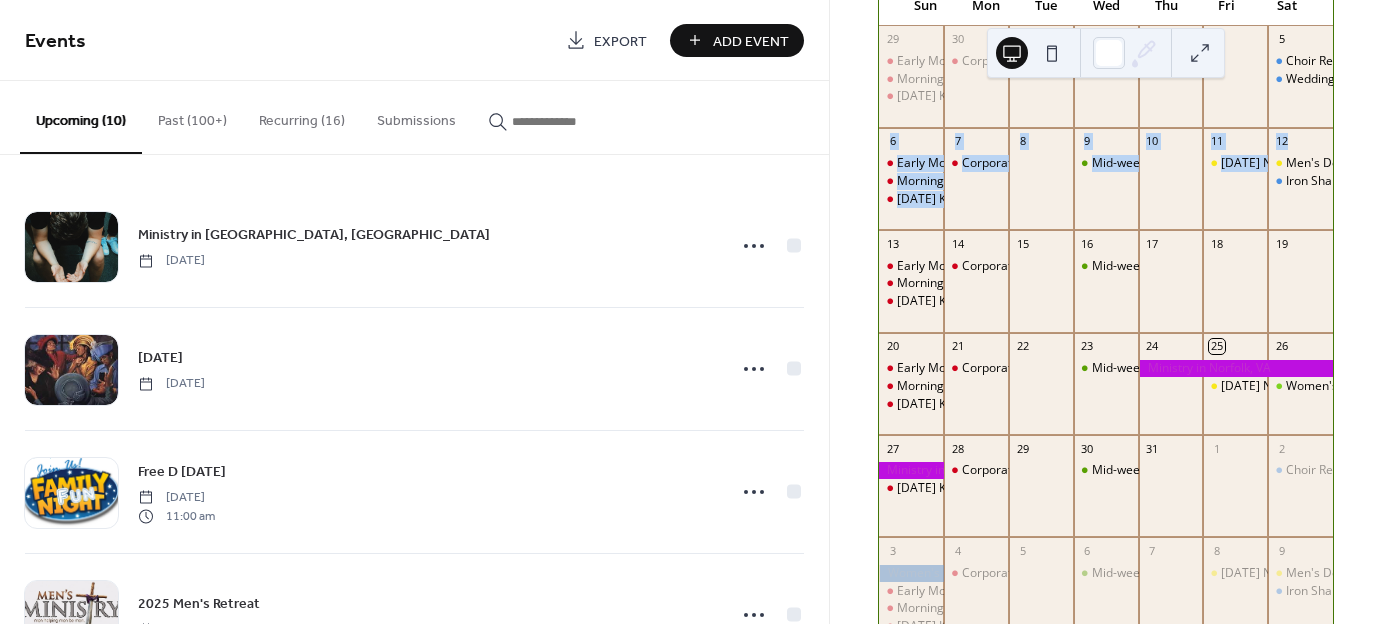 scroll, scrollTop: 192, scrollLeft: 0, axis: vertical 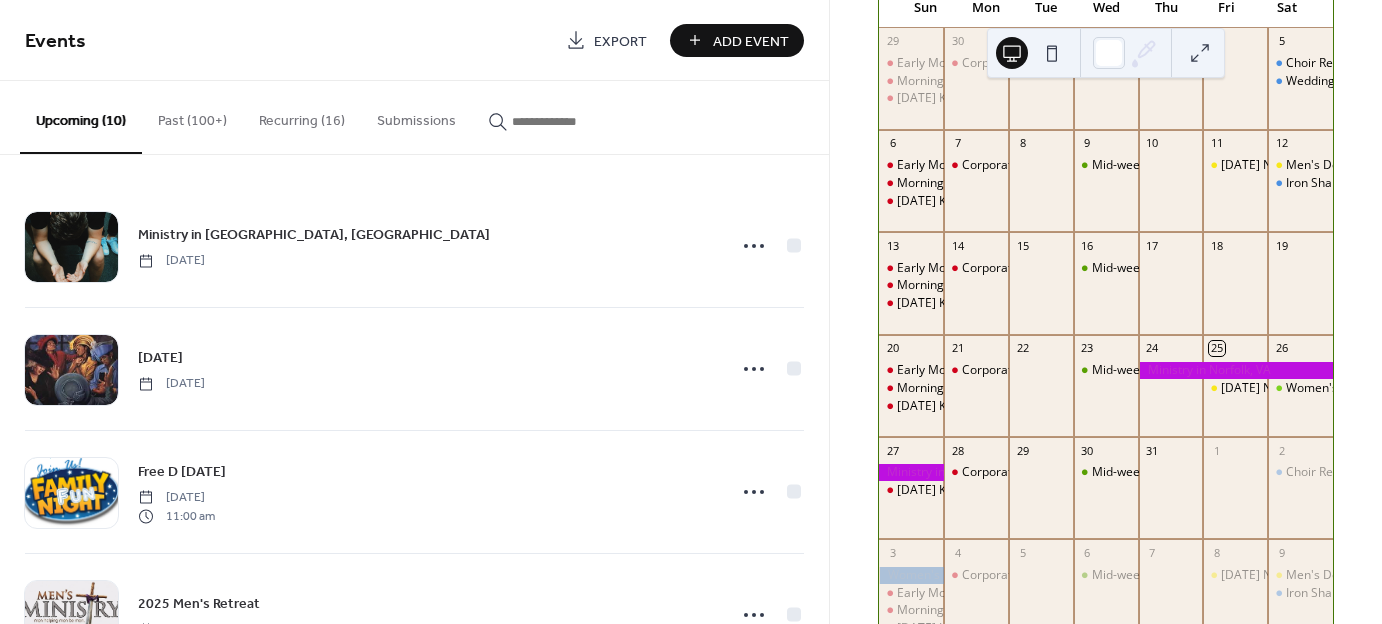click on "[DATE] 25 [DATE] Sun Mon Tue Wed Thu Fri Sat 29 Early Morning Worship Service Morning Worship Service [DATE] Kingdom Culture Classes 30 Corporate Prayer 1 2 Mid-week Kingdom Culture Class 3 4 5 Choir Rehearsal Wedding 6 Early Morning Worship Service Morning Worship Service [DATE] Kingdom Culture Classes 7 Corporate Prayer 8 9 Mid-week Kingdom Culture Class 10 11 [DATE] Night Service 12 Men's Department Meeting Iron Sharpens Iron 13 Early Morning Worship Service Morning Worship Service [DATE] Kingdom Culture Classes 14 Corporate Prayer 15 16 Mid-week Kingdom Culture Class 17 18 19 20 Early Morning Worship Service Morning Worship Service [DATE] Kingdom Culture Classes 21 Corporate Prayer 22 23 Mid-week Kingdom Culture Class 24 25 [DATE] Night Service 26 Women's Support Group 27 [DATE] Kingdom Culture Classes 28 Corporate Prayer 29 30 Mid-week Kingdom Culture Class 31 1 2 Choir Rehearsal 3 Early Morning Worship Service Morning Worship Service [DATE] Kingdom Culture Classes 4 Corporate Prayer 5 6 7 8 9" at bounding box center (1106, 312) 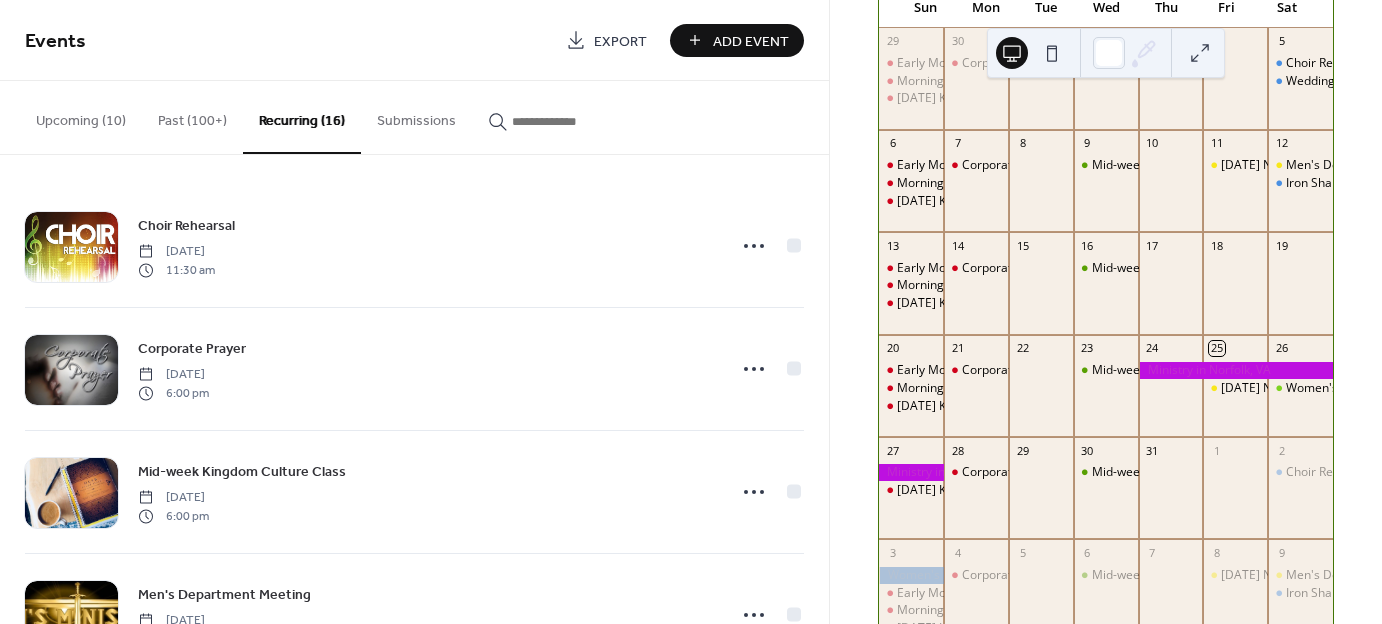 scroll, scrollTop: 411, scrollLeft: 0, axis: vertical 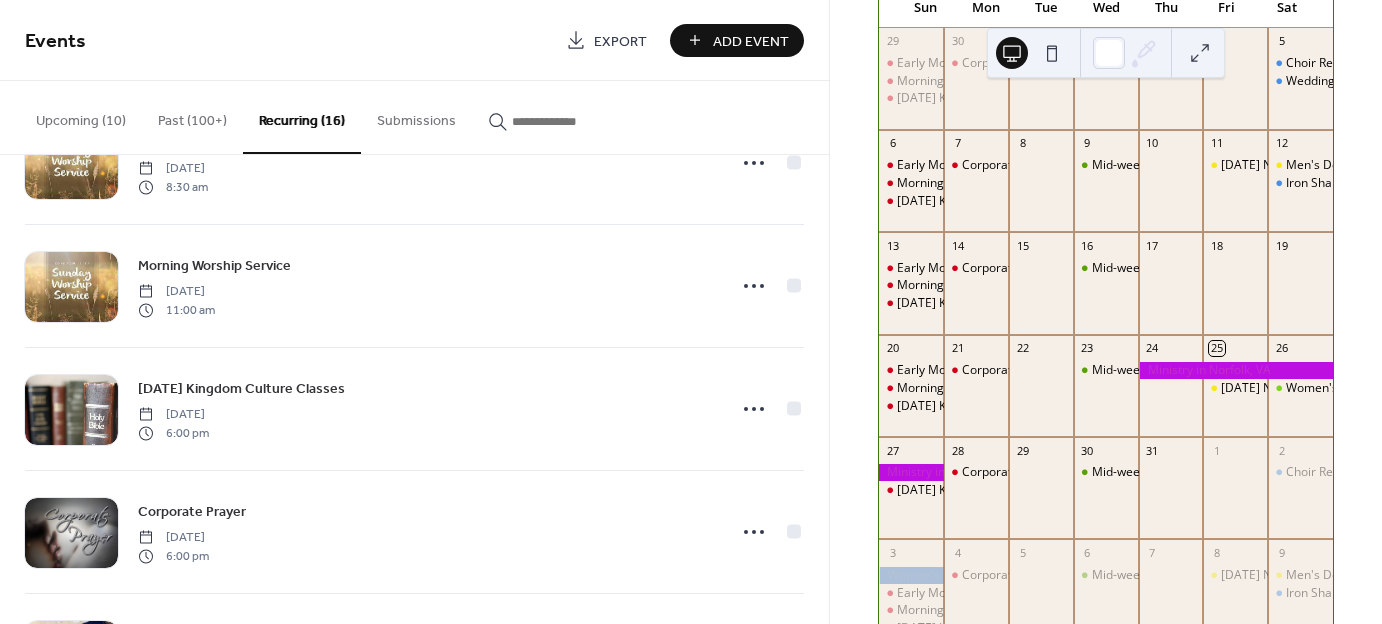 click on "Add Event" at bounding box center [751, 41] 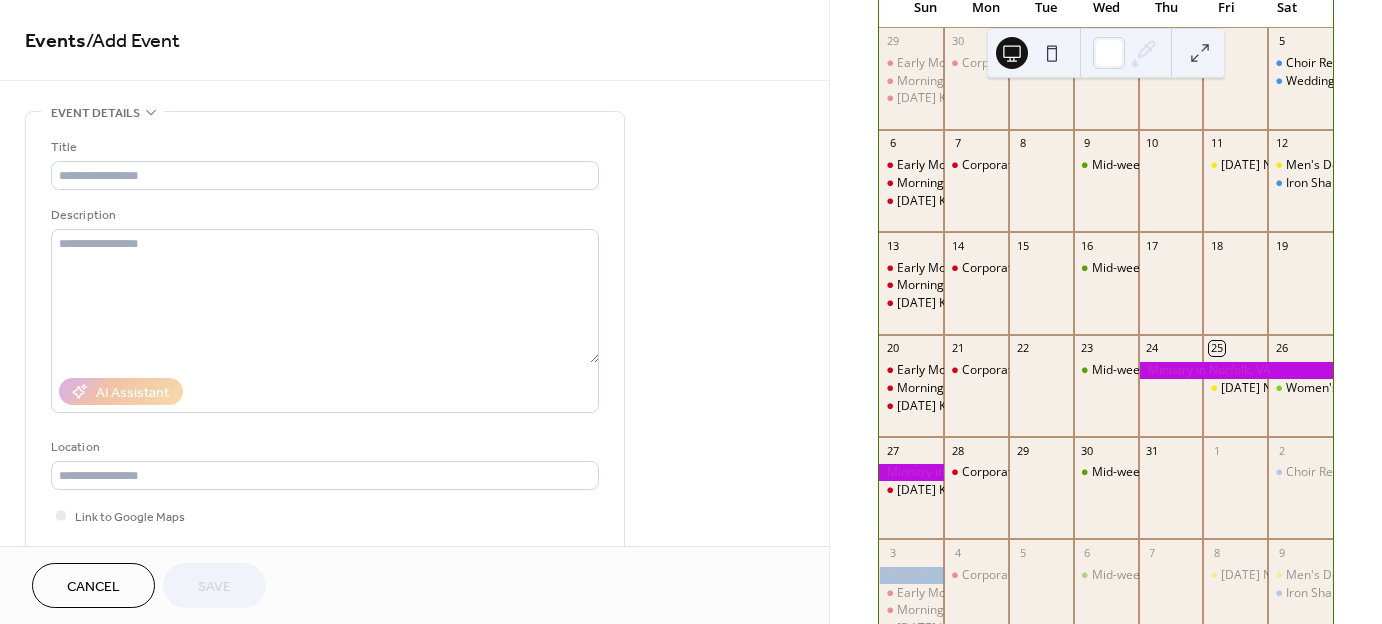click on "Title Description AI Assistant Location Link to Google Maps Event color" at bounding box center (325, 365) 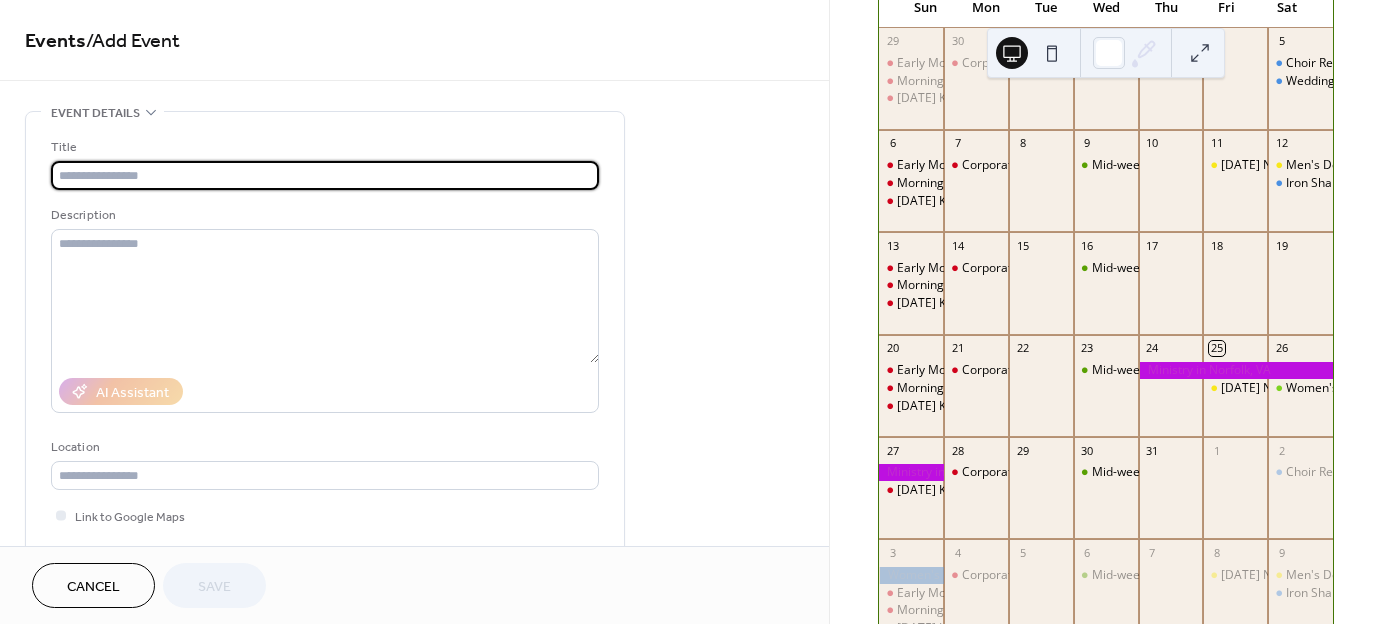 click at bounding box center [325, 175] 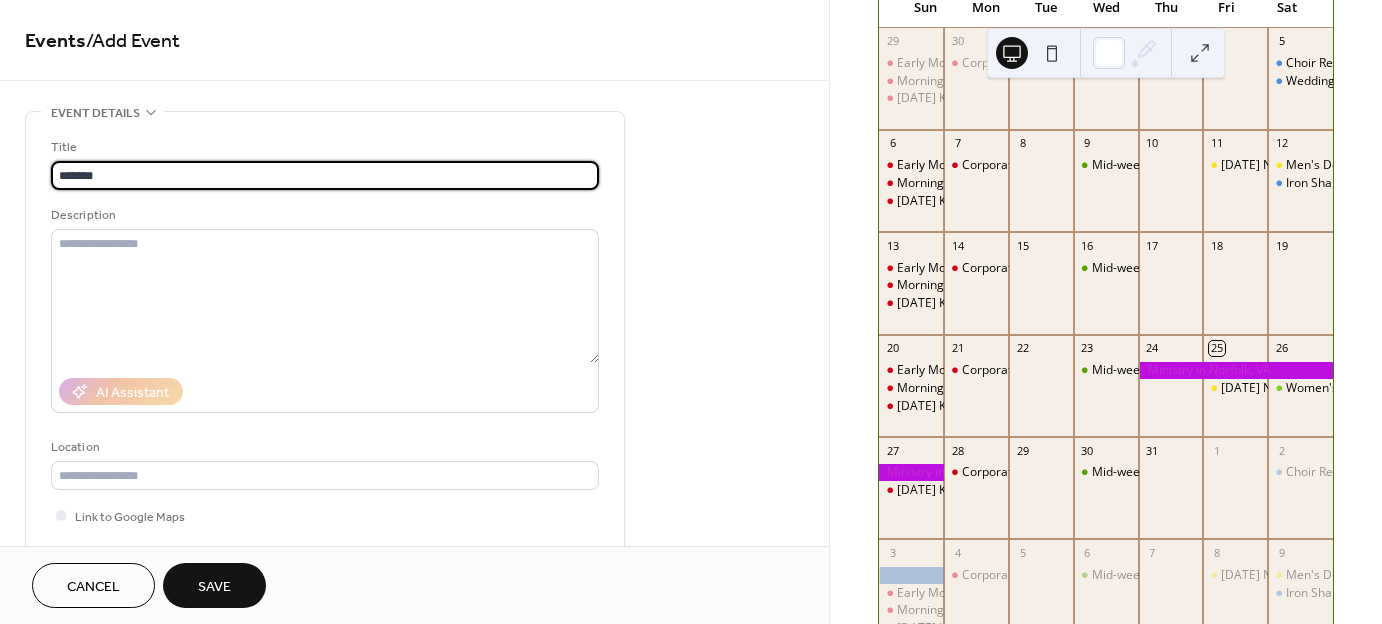type on "**********" 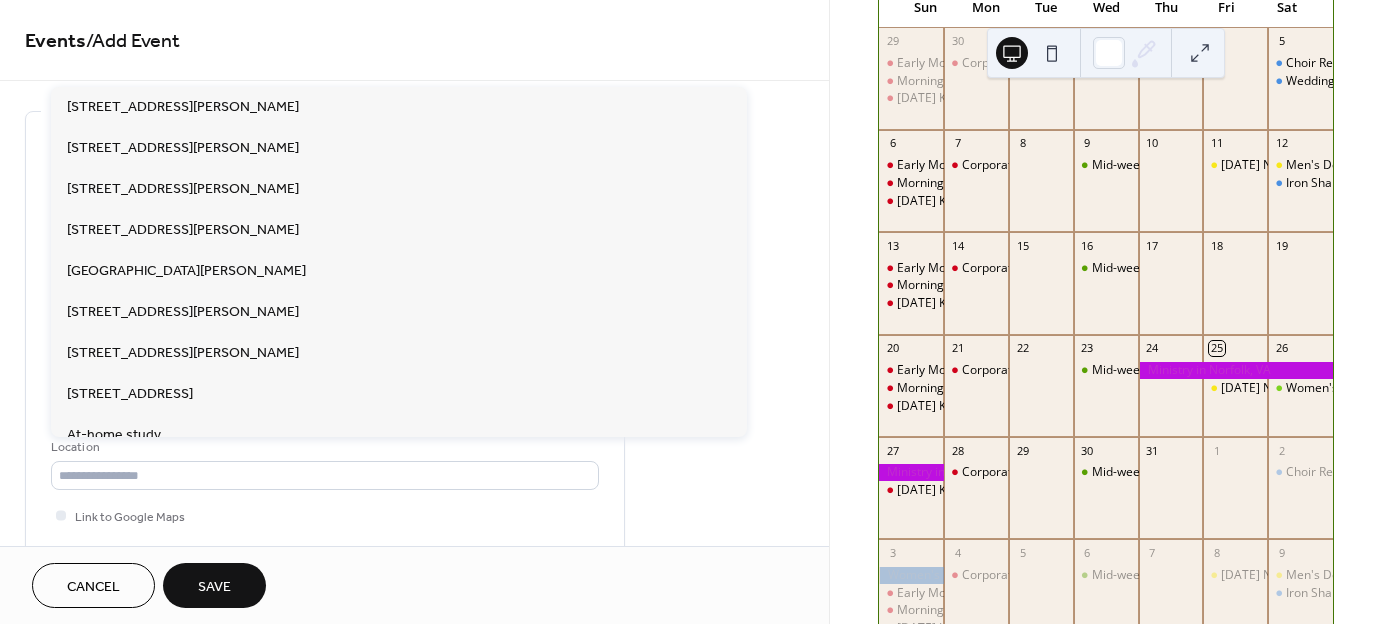 click on "Location" at bounding box center [325, 463] 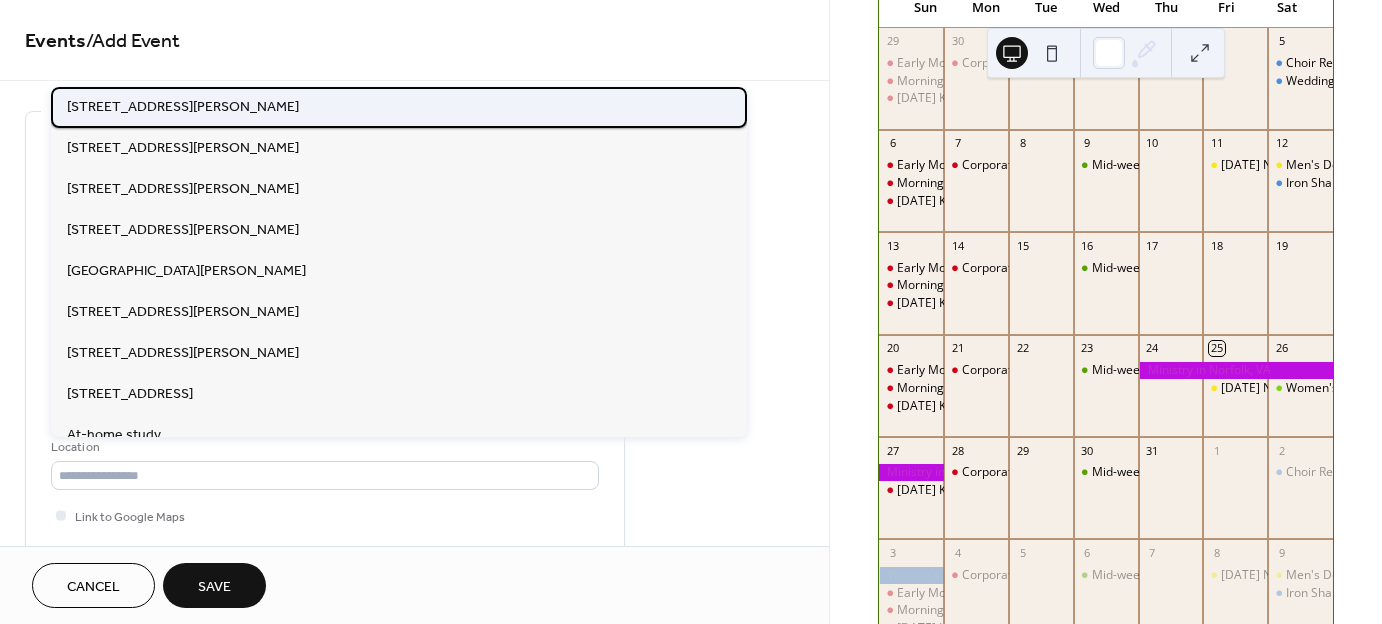 click on "[STREET_ADDRESS][PERSON_NAME]" at bounding box center (183, 106) 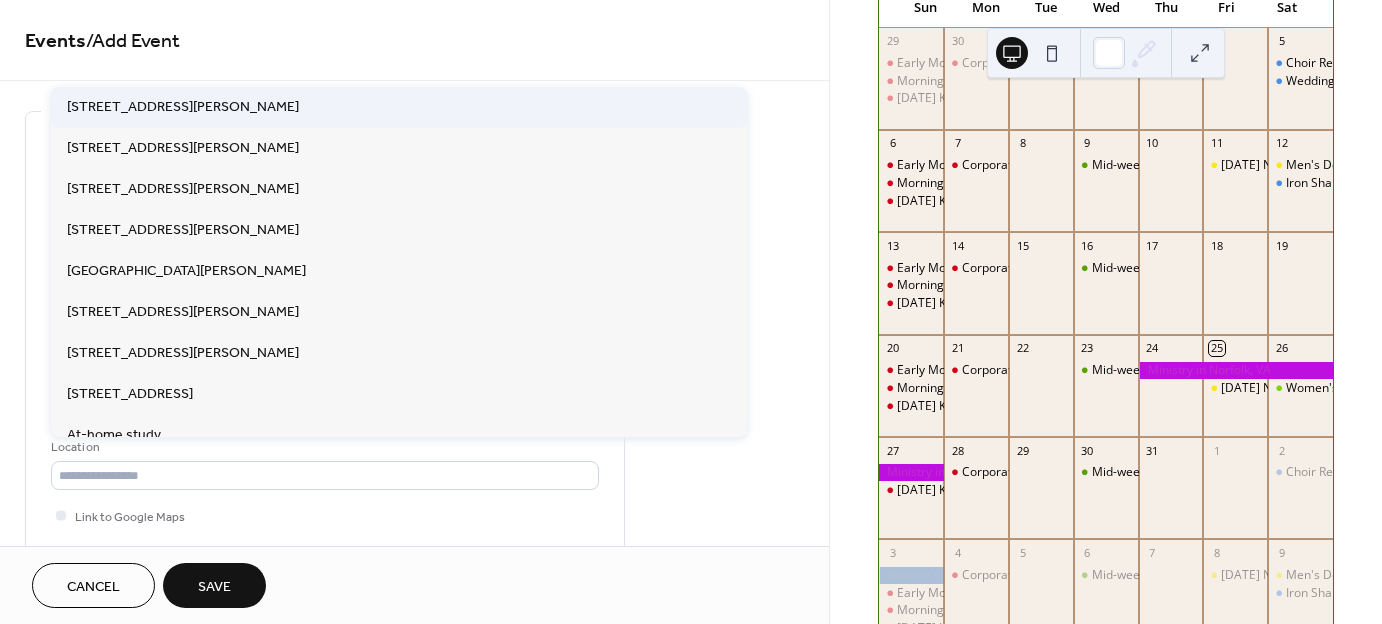 type on "**********" 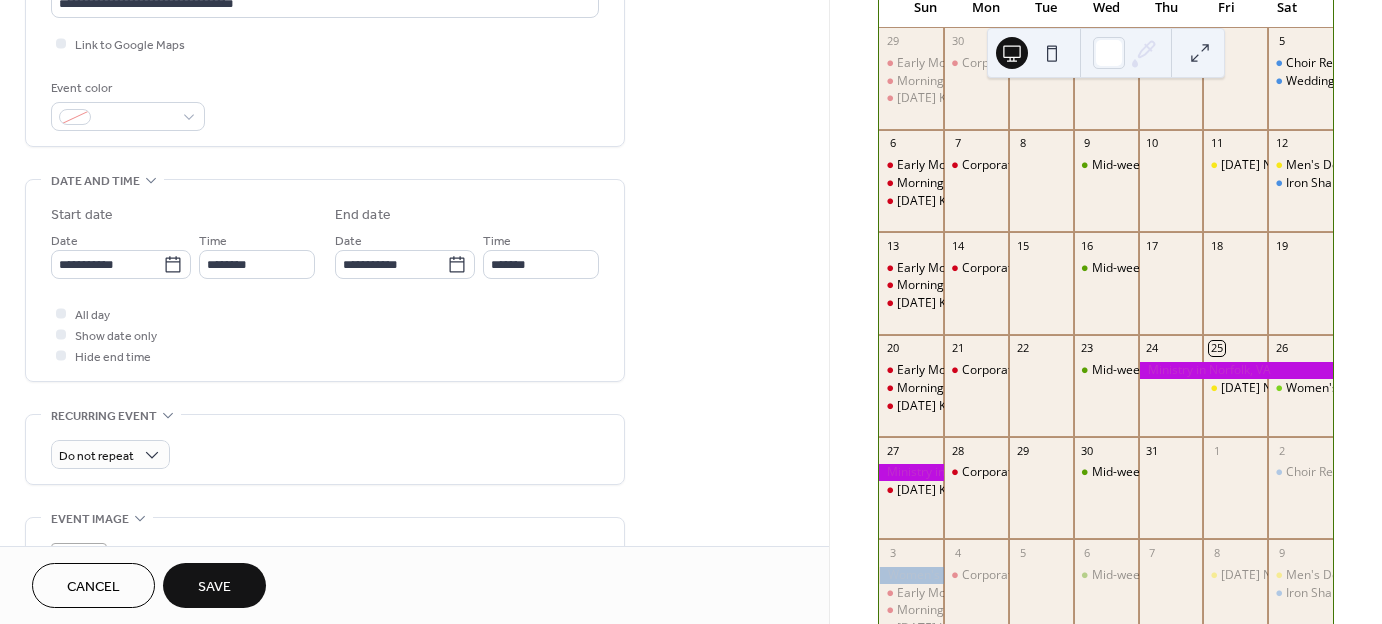 scroll, scrollTop: 478, scrollLeft: 0, axis: vertical 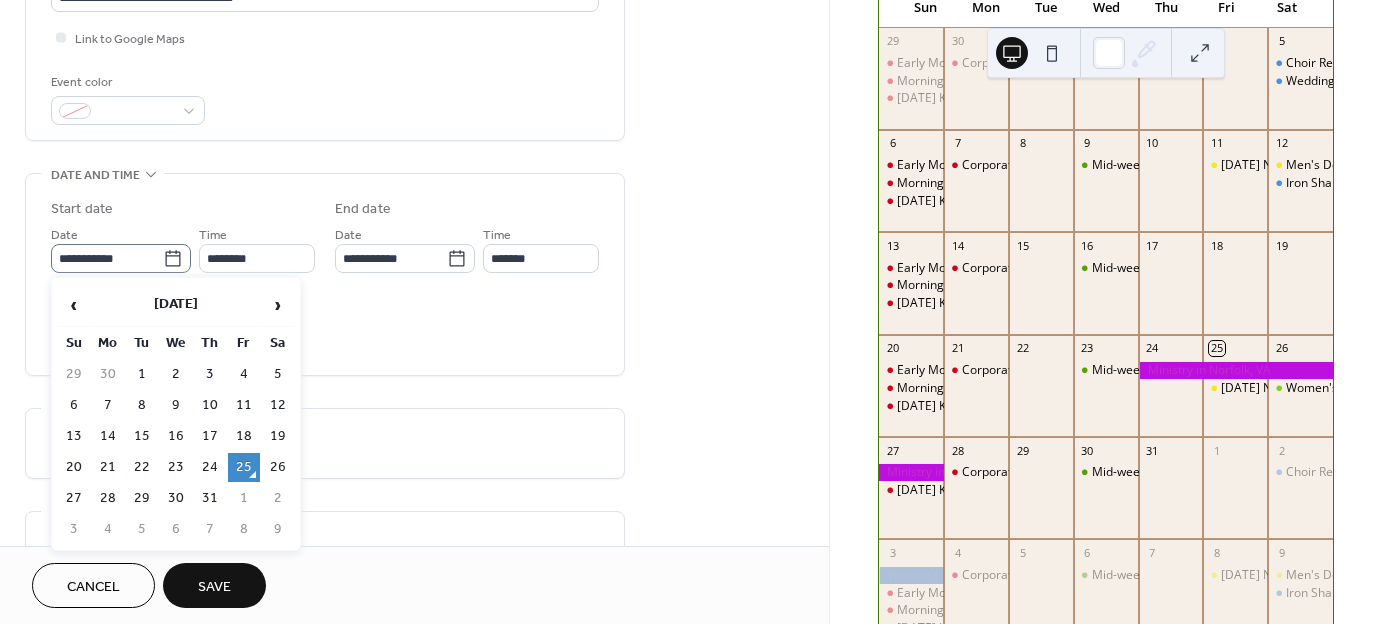 click 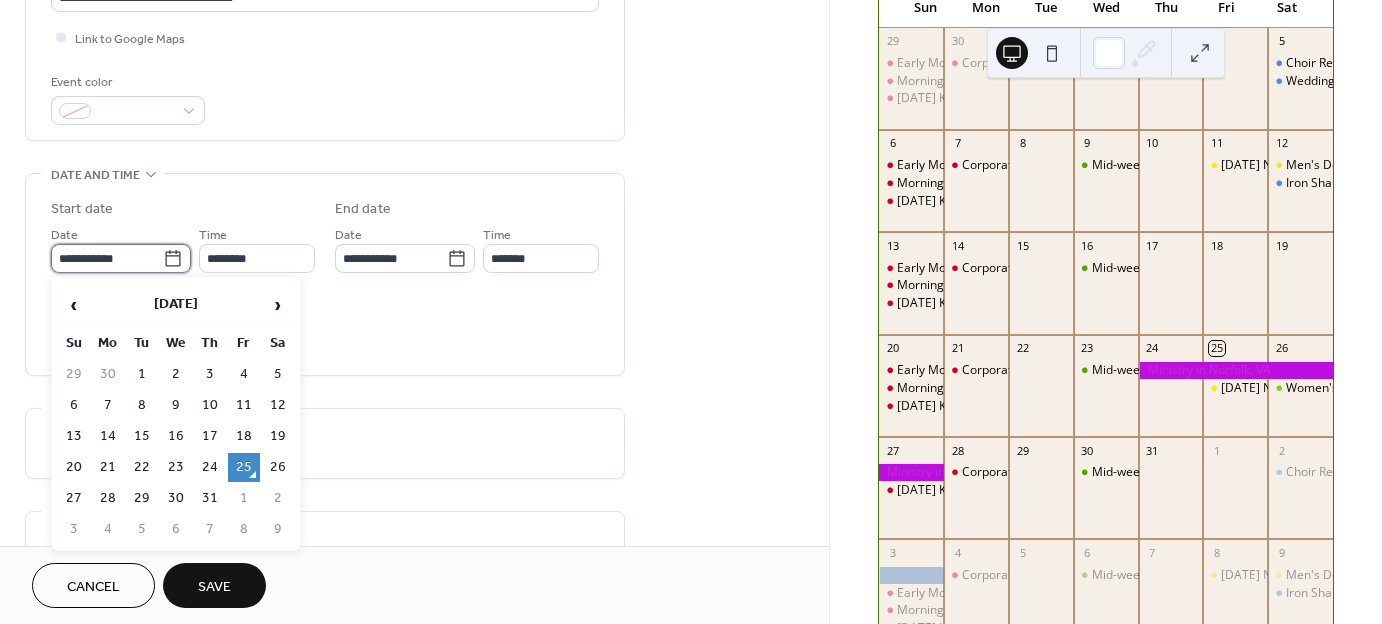 click on "**********" at bounding box center (107, 258) 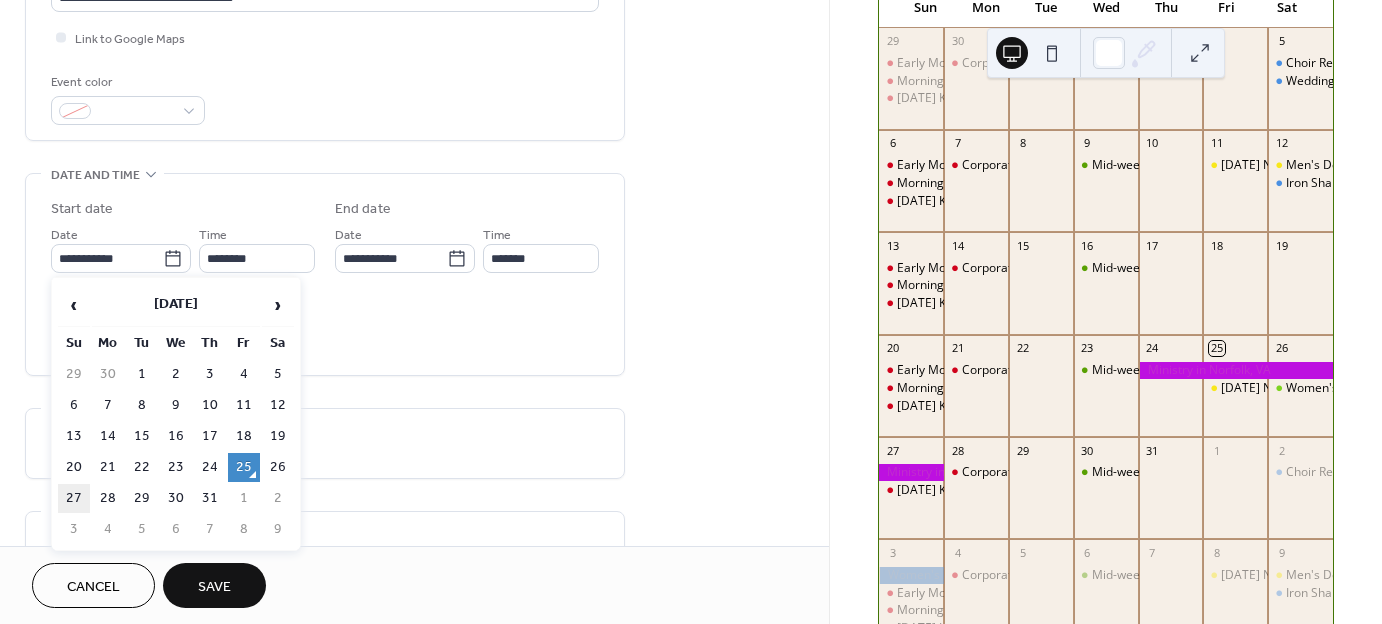 click on "27" at bounding box center [74, 498] 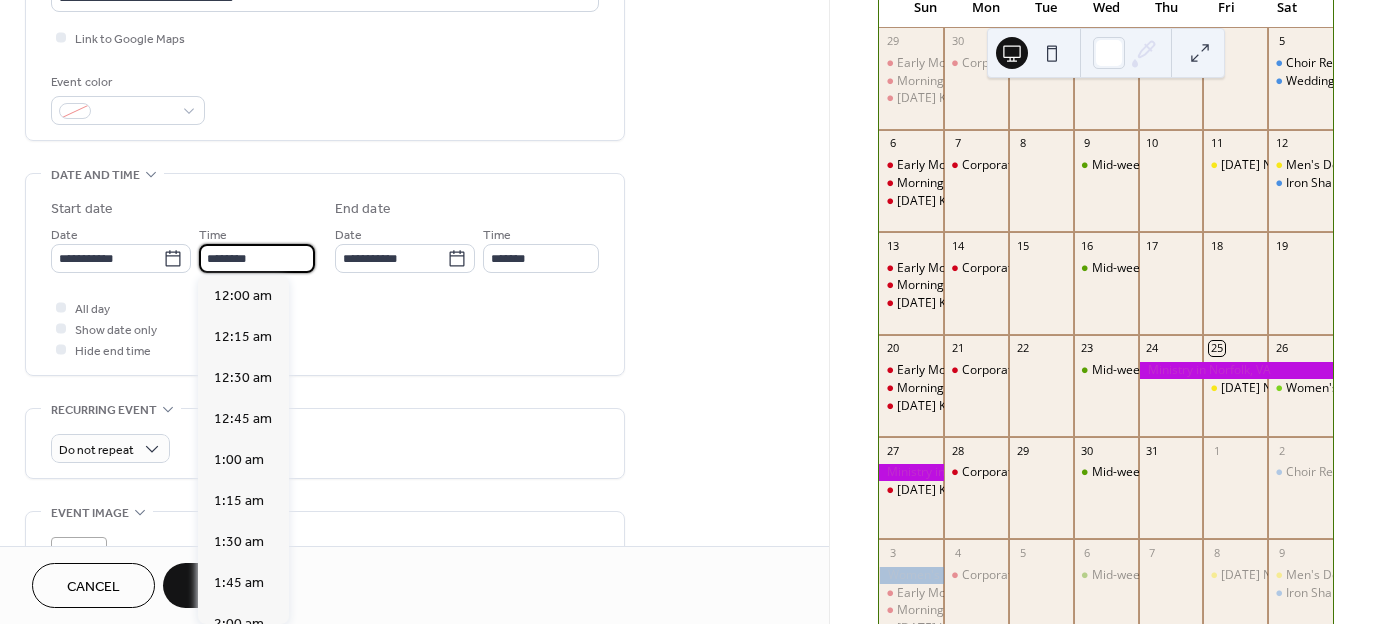 scroll, scrollTop: 1968, scrollLeft: 0, axis: vertical 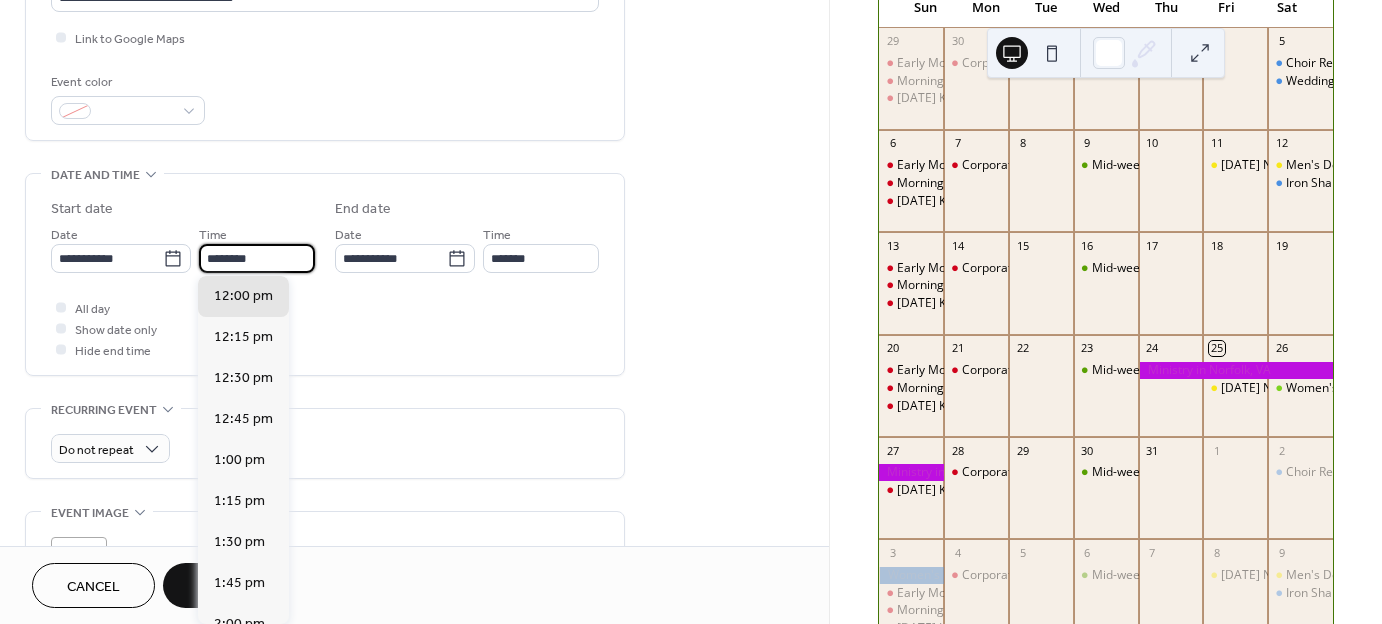 click on "********" at bounding box center (257, 258) 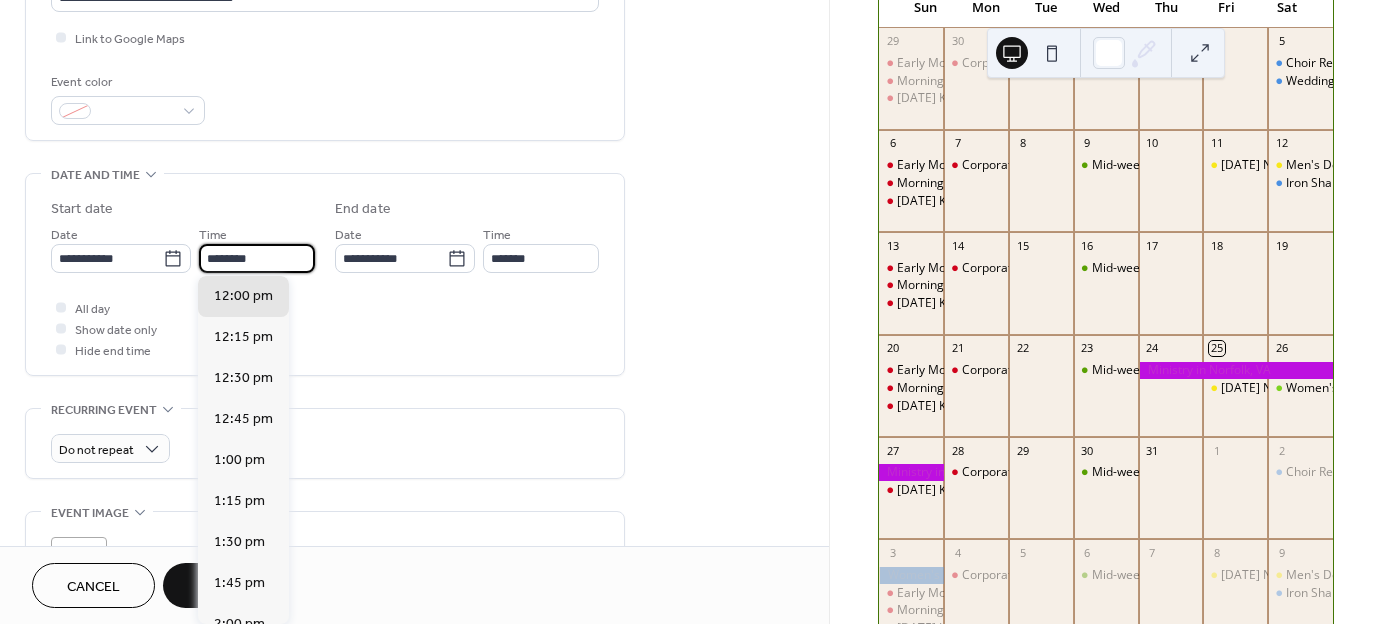 scroll, scrollTop: 1663, scrollLeft: 0, axis: vertical 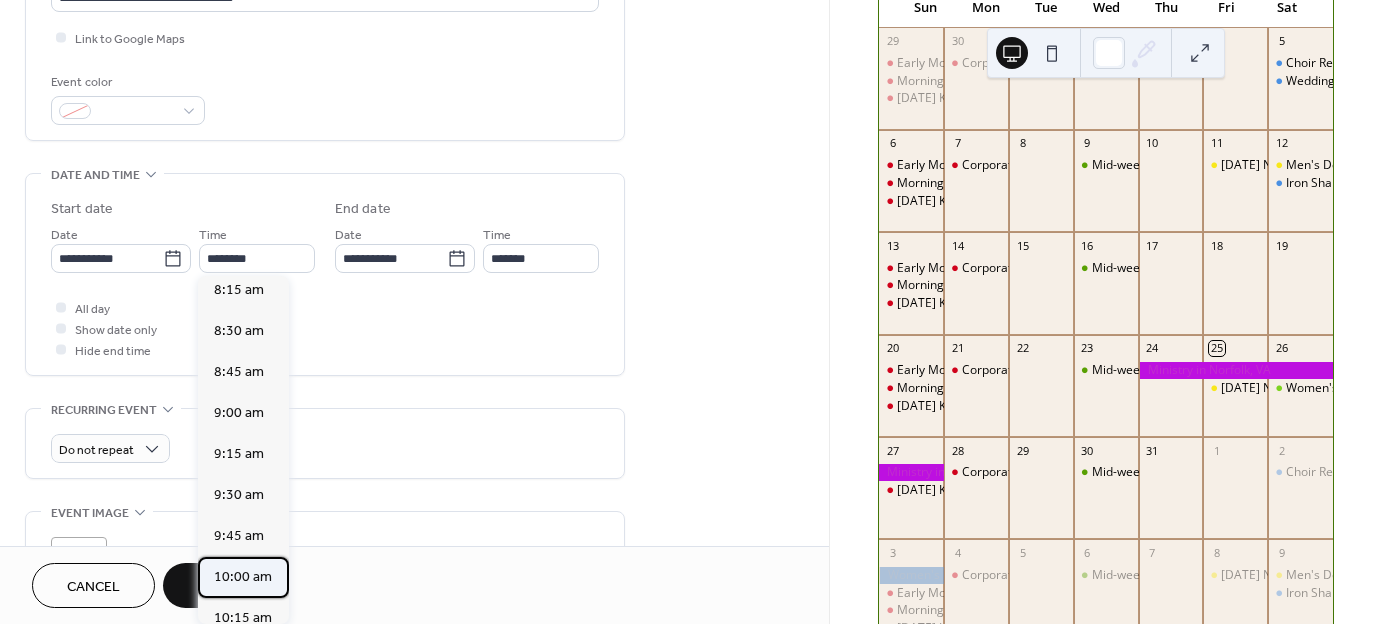 click on "10:00 am" at bounding box center (243, 576) 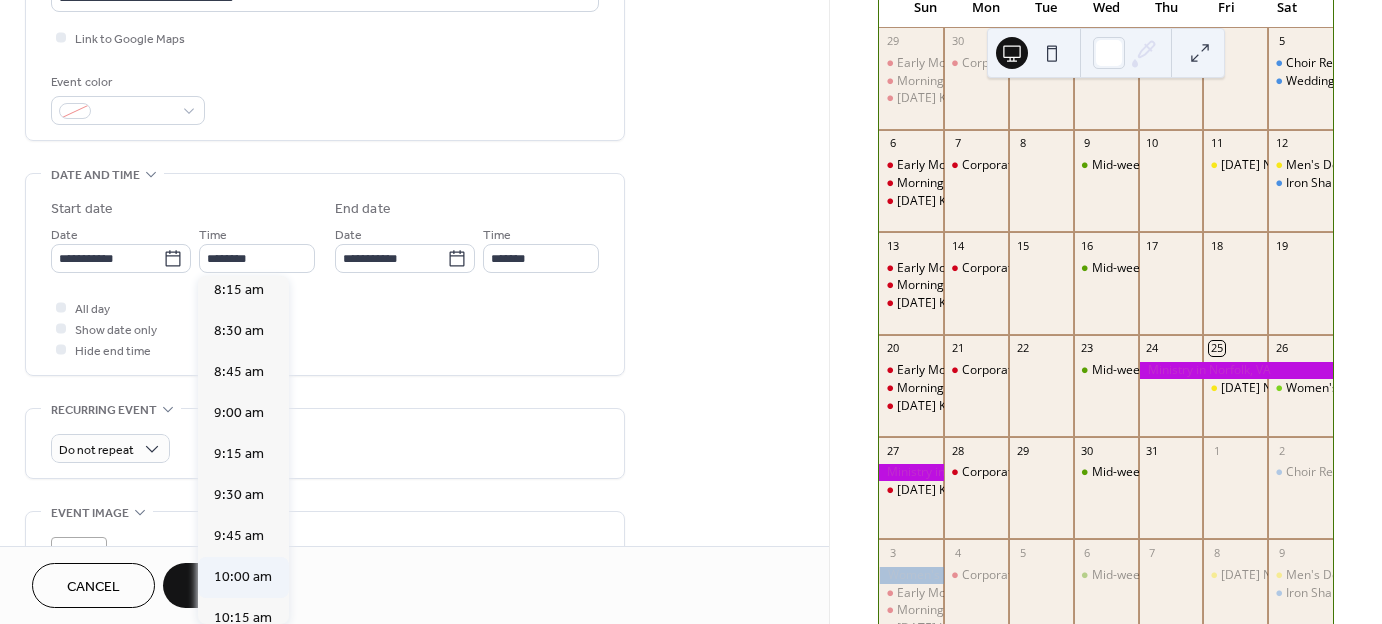 type on "********" 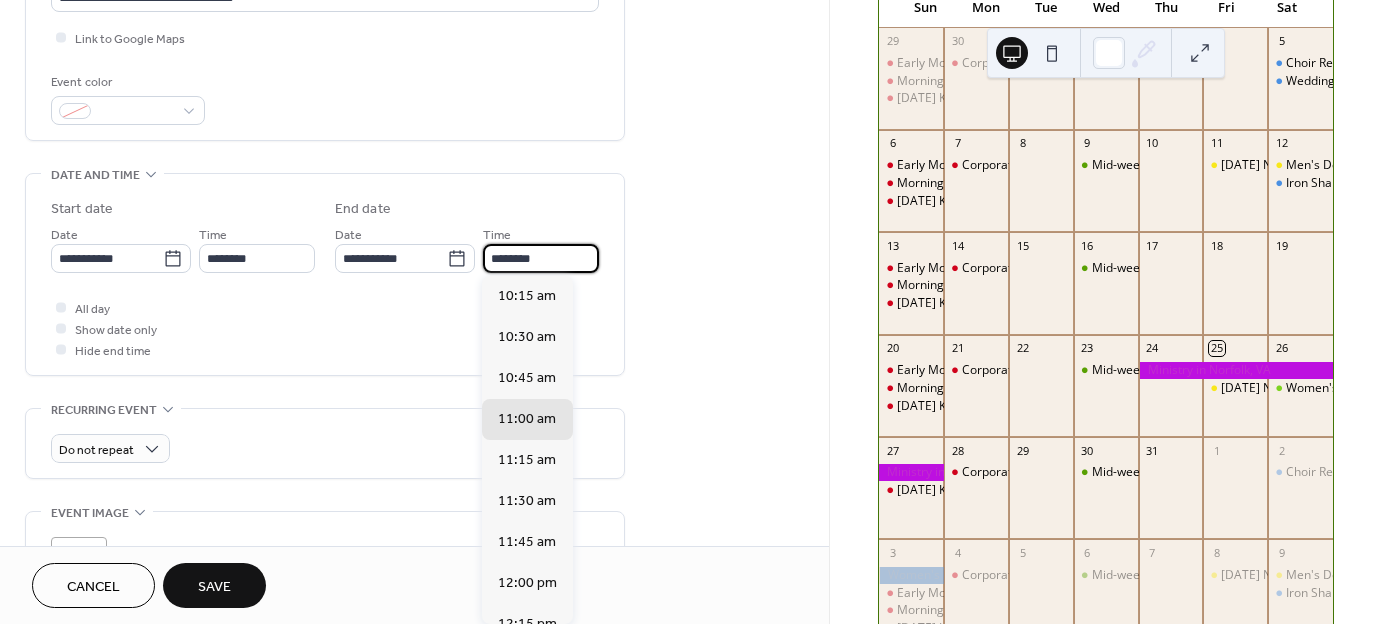 click on "********" at bounding box center [541, 258] 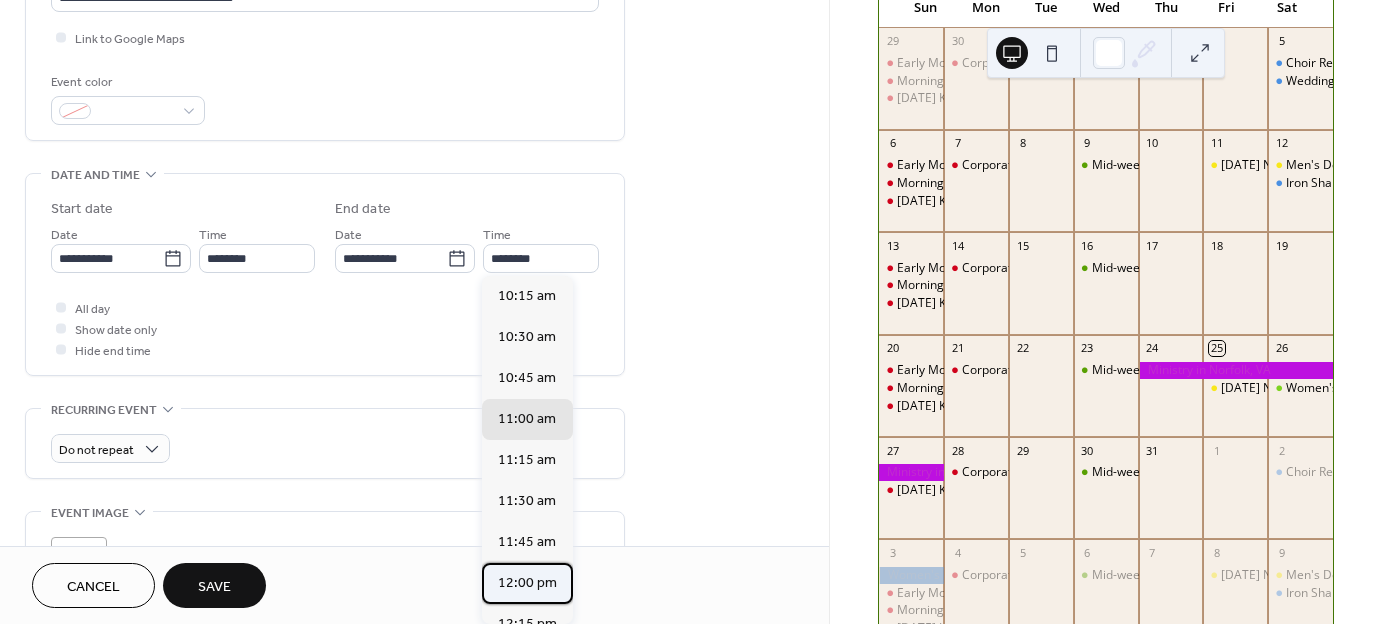 click on "12:00 pm" at bounding box center (527, 582) 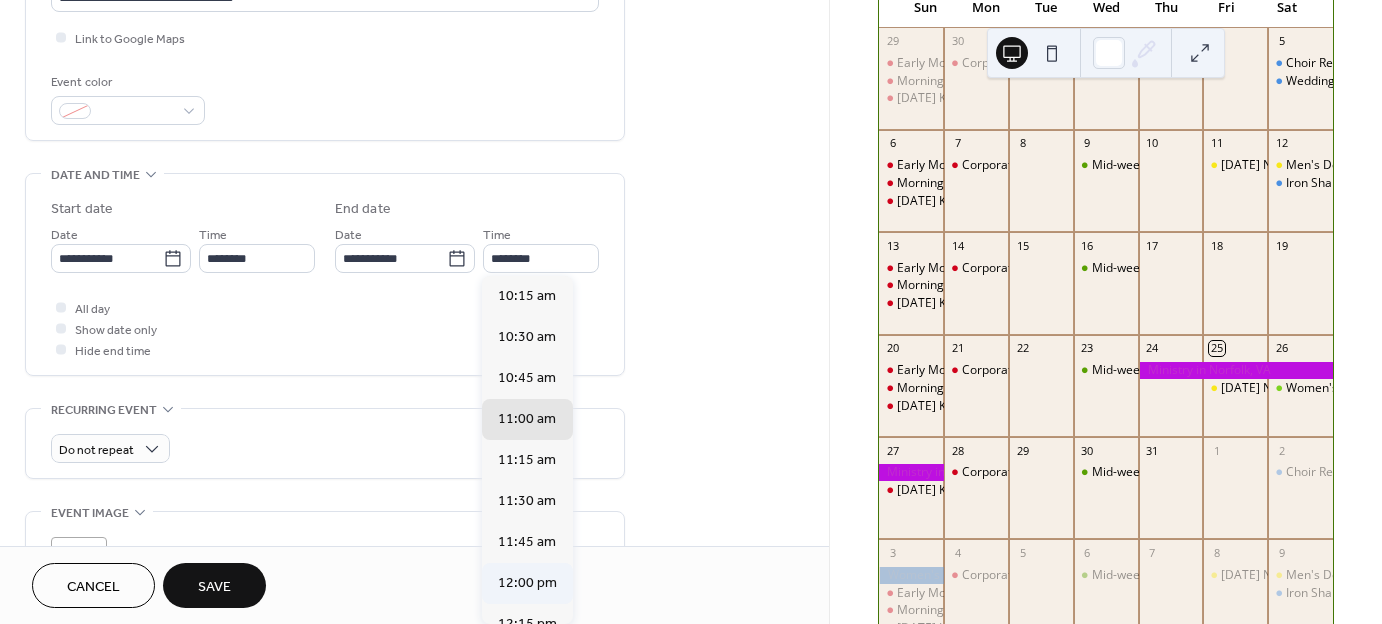 type on "********" 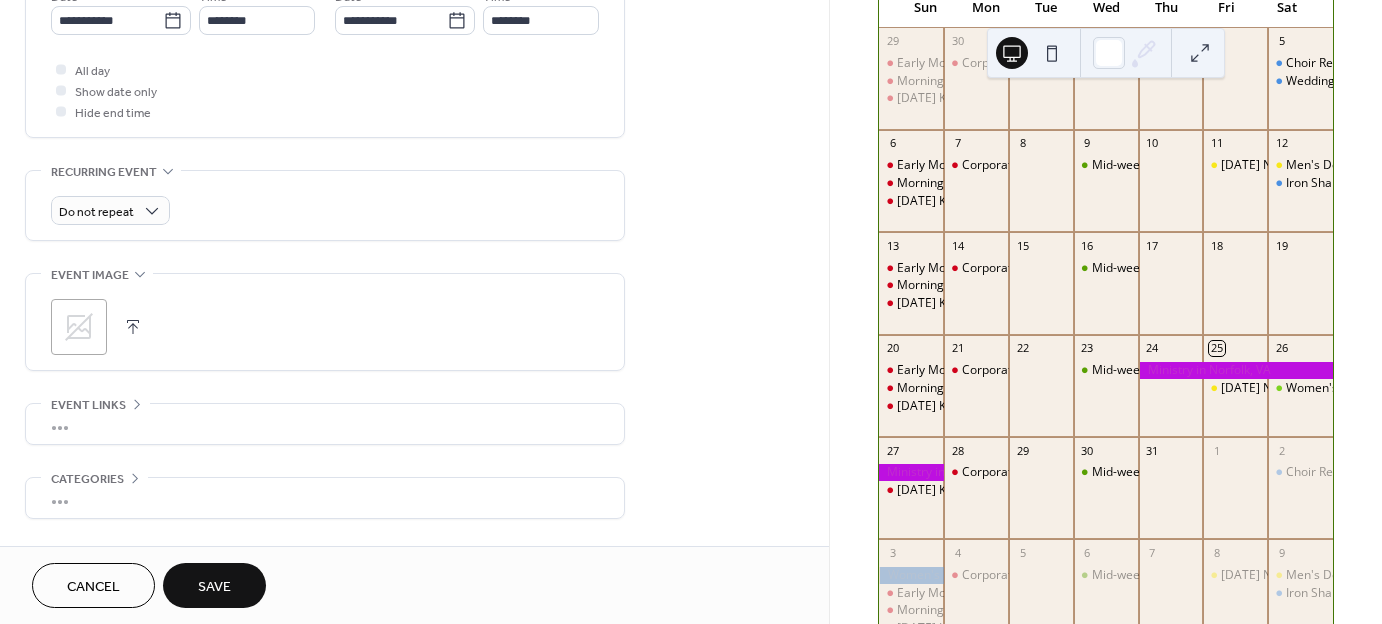 scroll, scrollTop: 780, scrollLeft: 0, axis: vertical 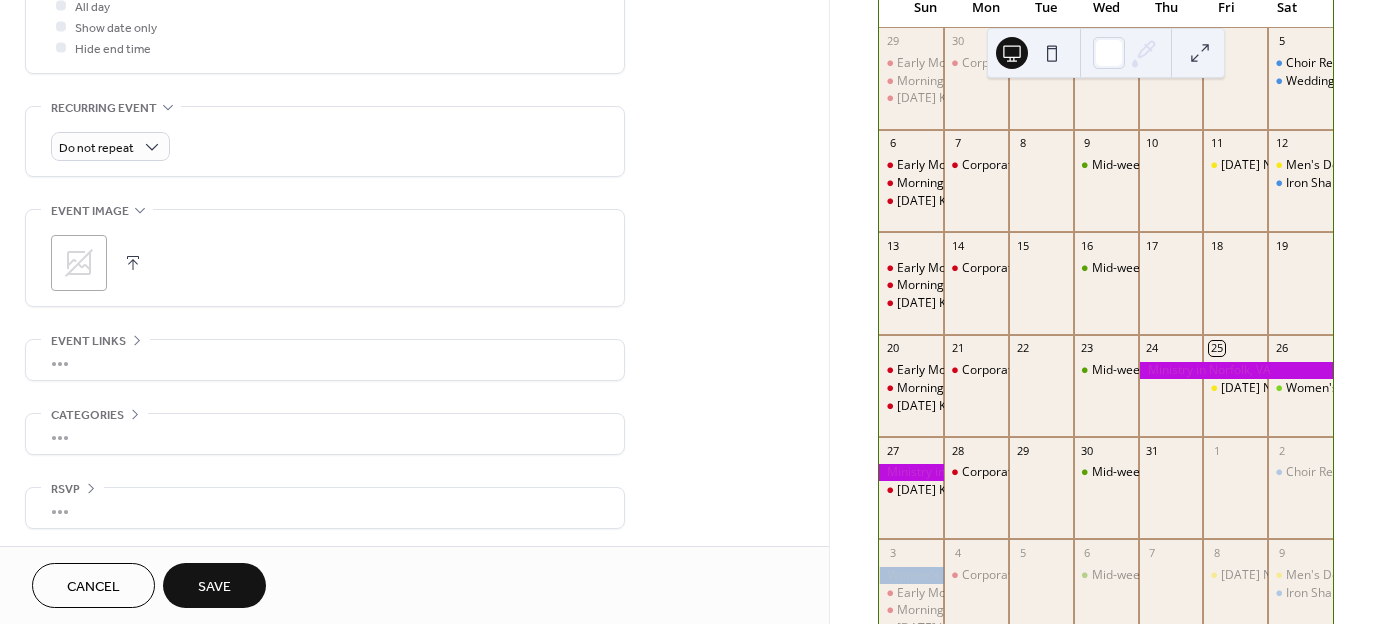 click 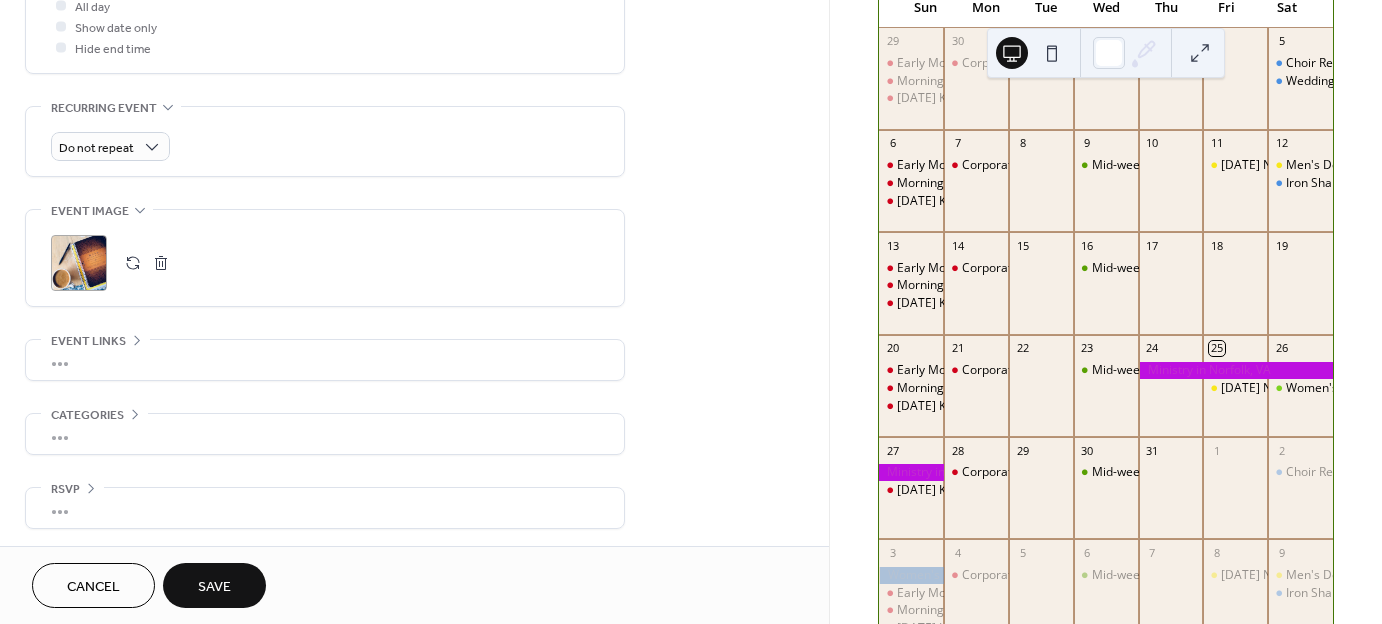 click on "Save" at bounding box center [214, 587] 